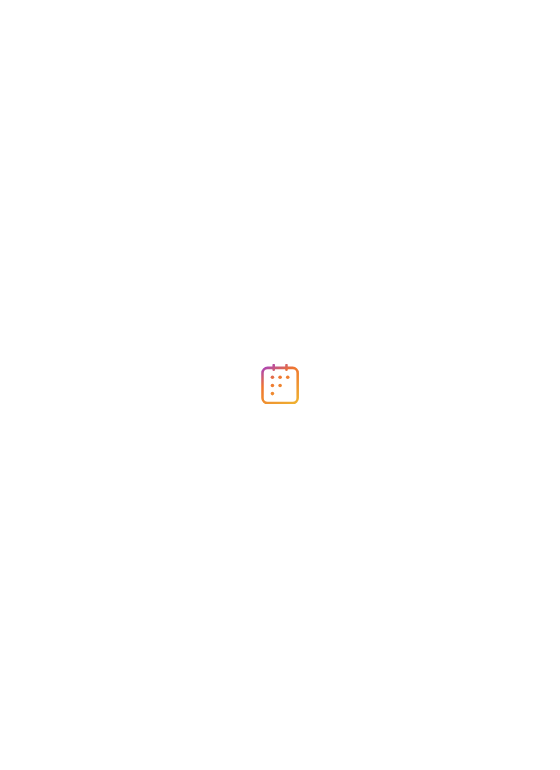 scroll, scrollTop: 0, scrollLeft: 0, axis: both 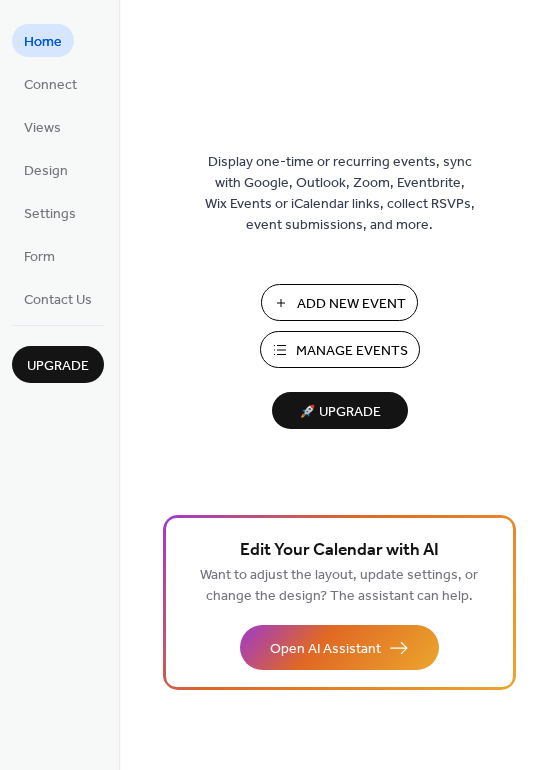 click on "Add New Event" at bounding box center [351, 304] 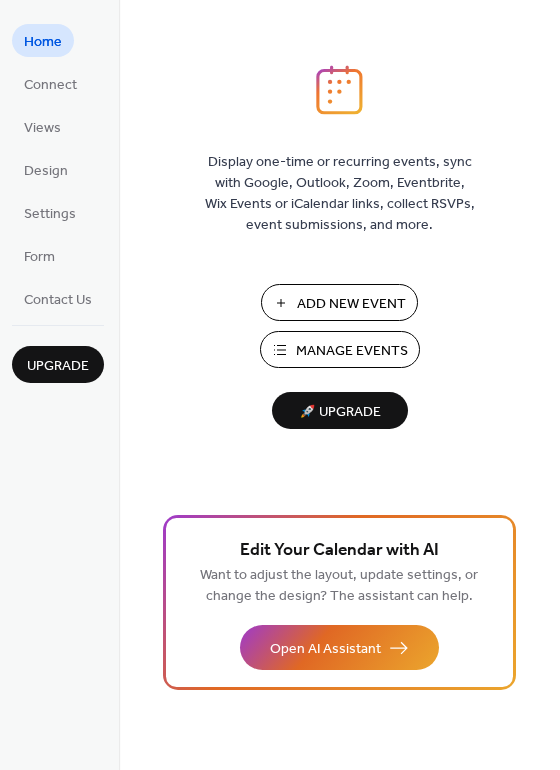 click on "Manage Events" at bounding box center [352, 351] 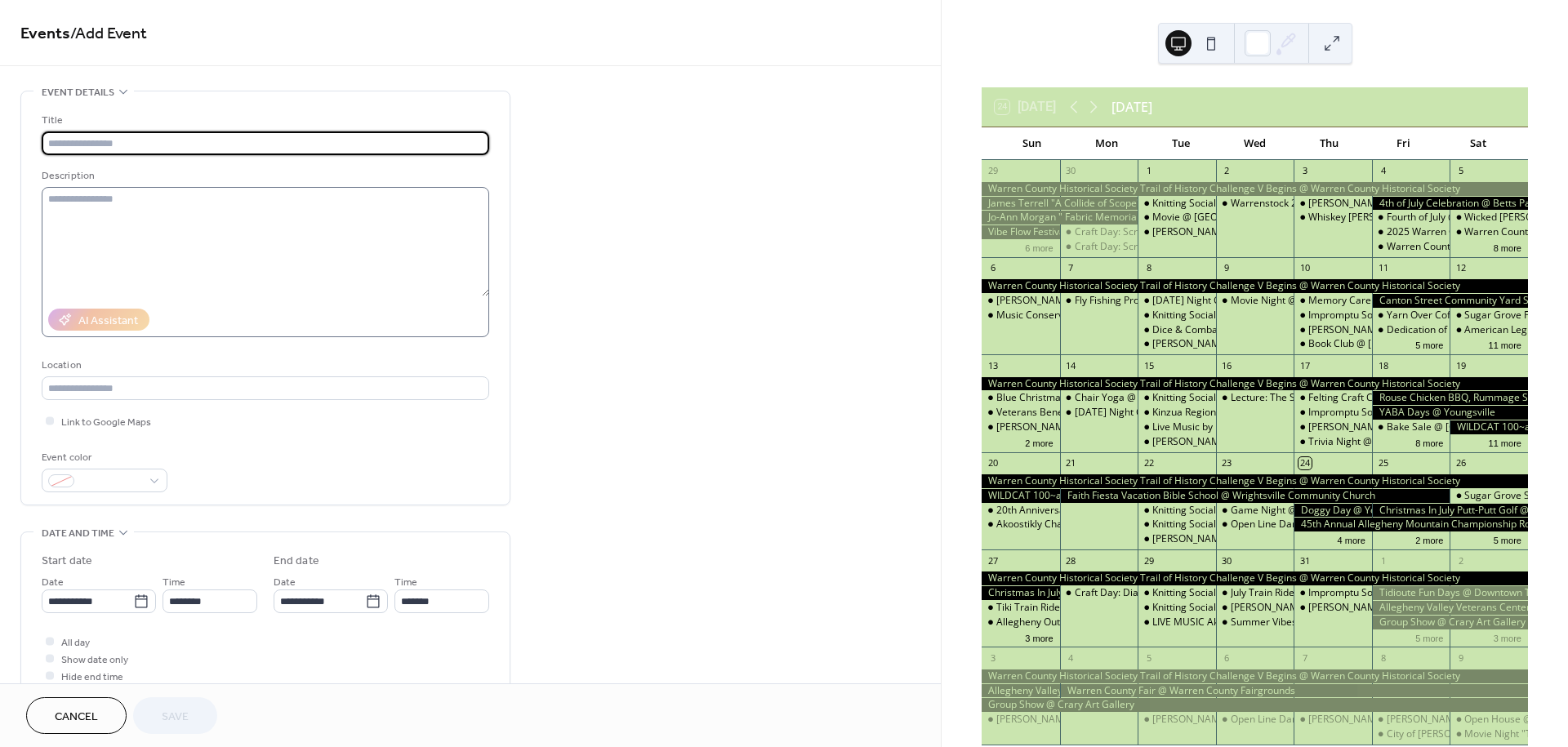 scroll, scrollTop: 0, scrollLeft: 0, axis: both 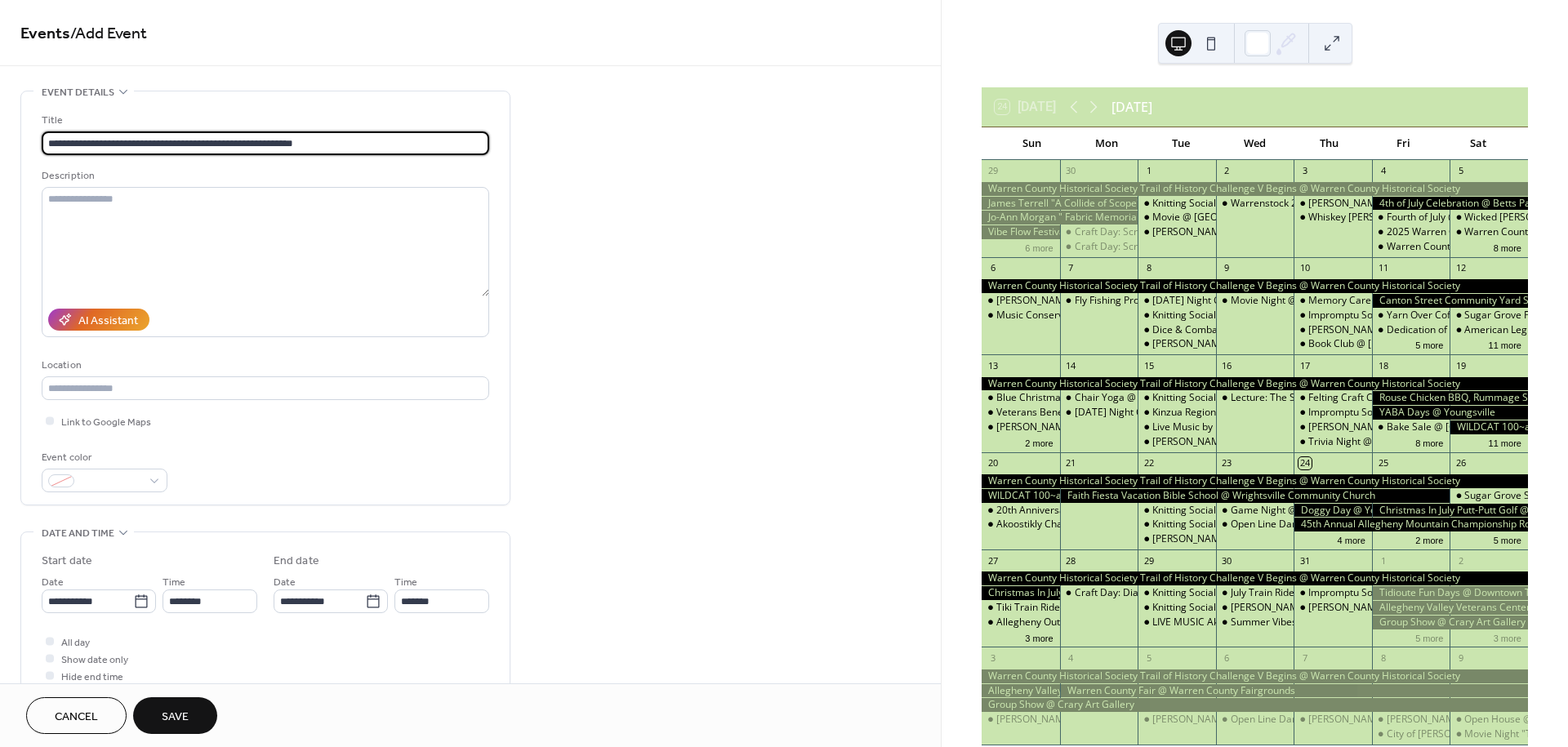 click on "**********" at bounding box center (265, 143) 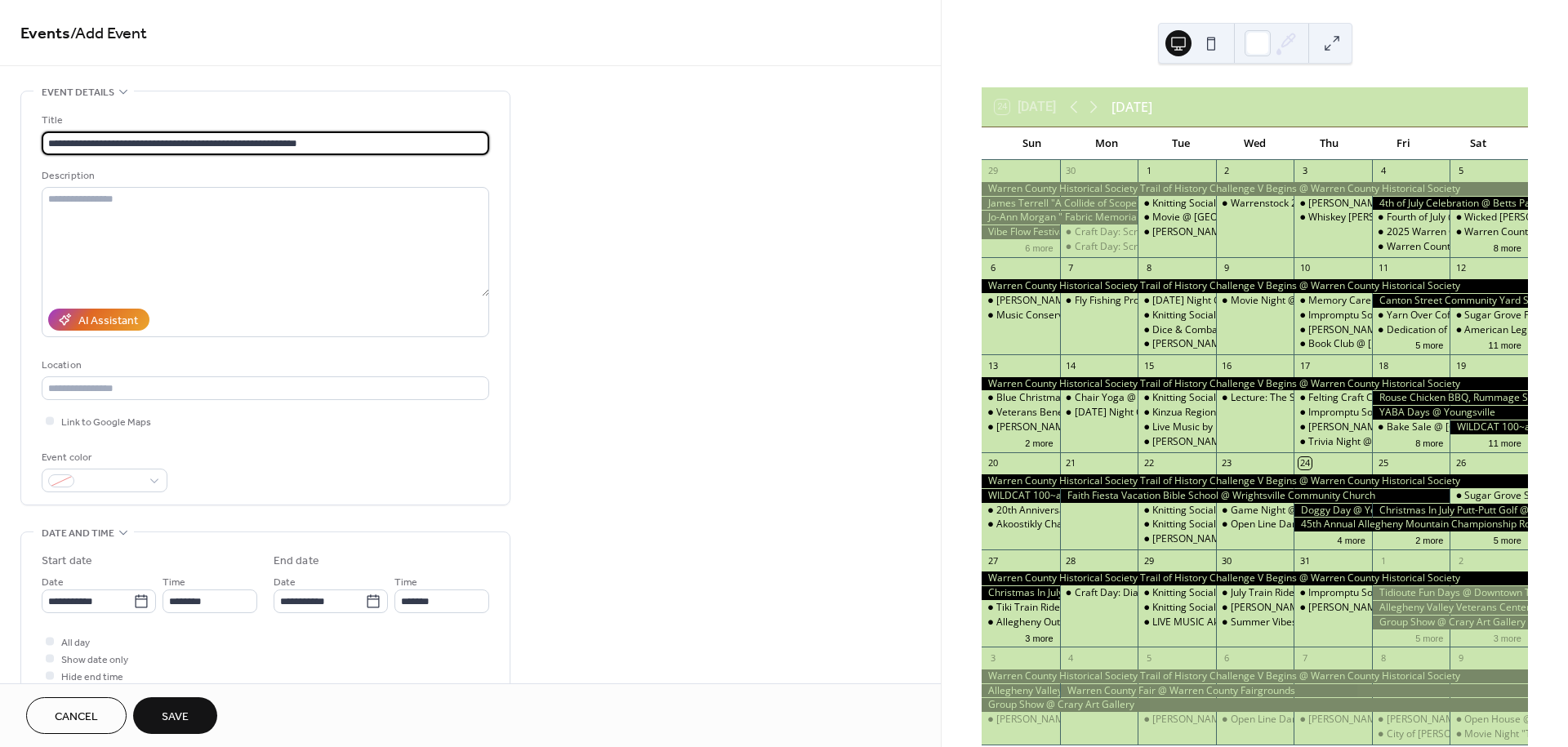 type on "**********" 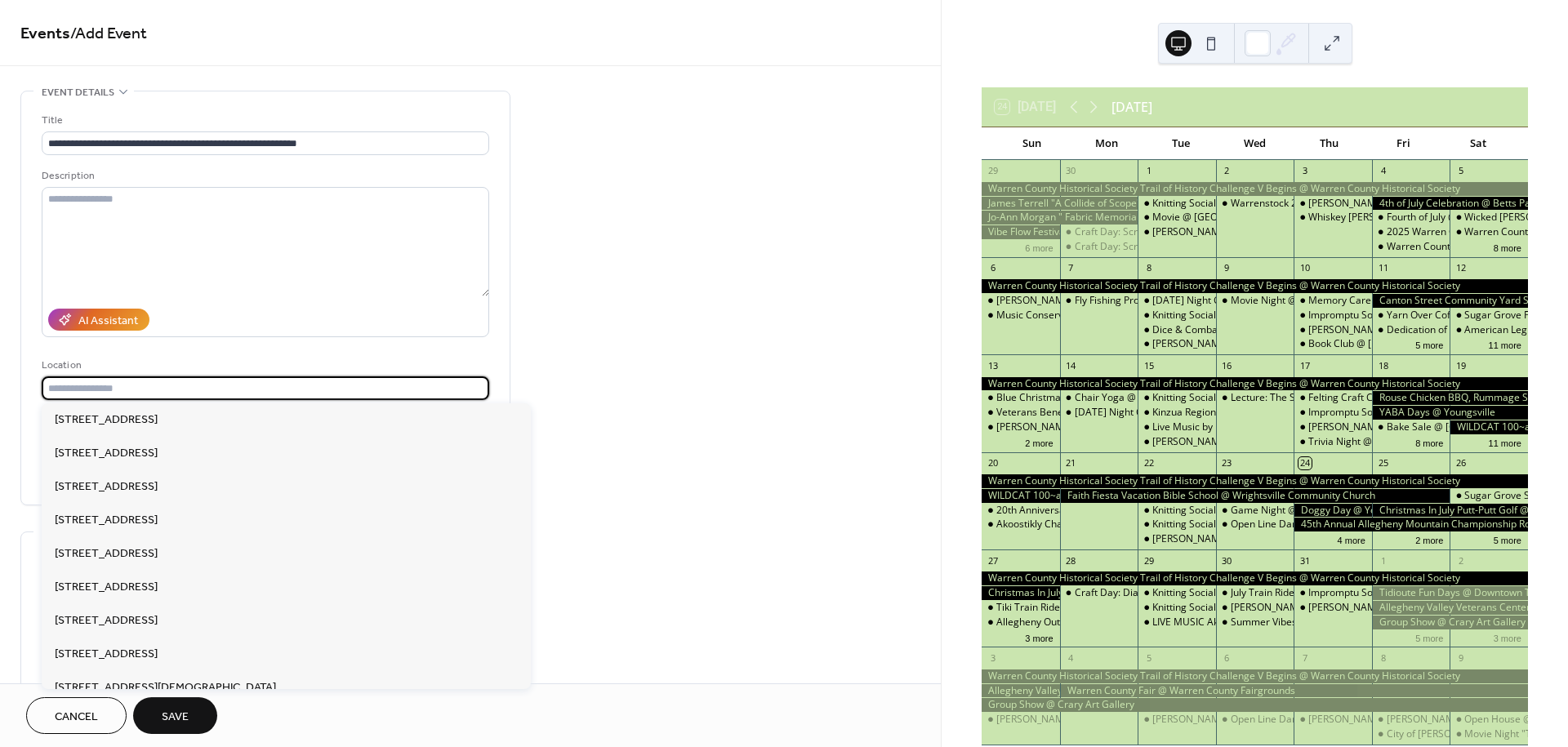 click at bounding box center [265, 388] 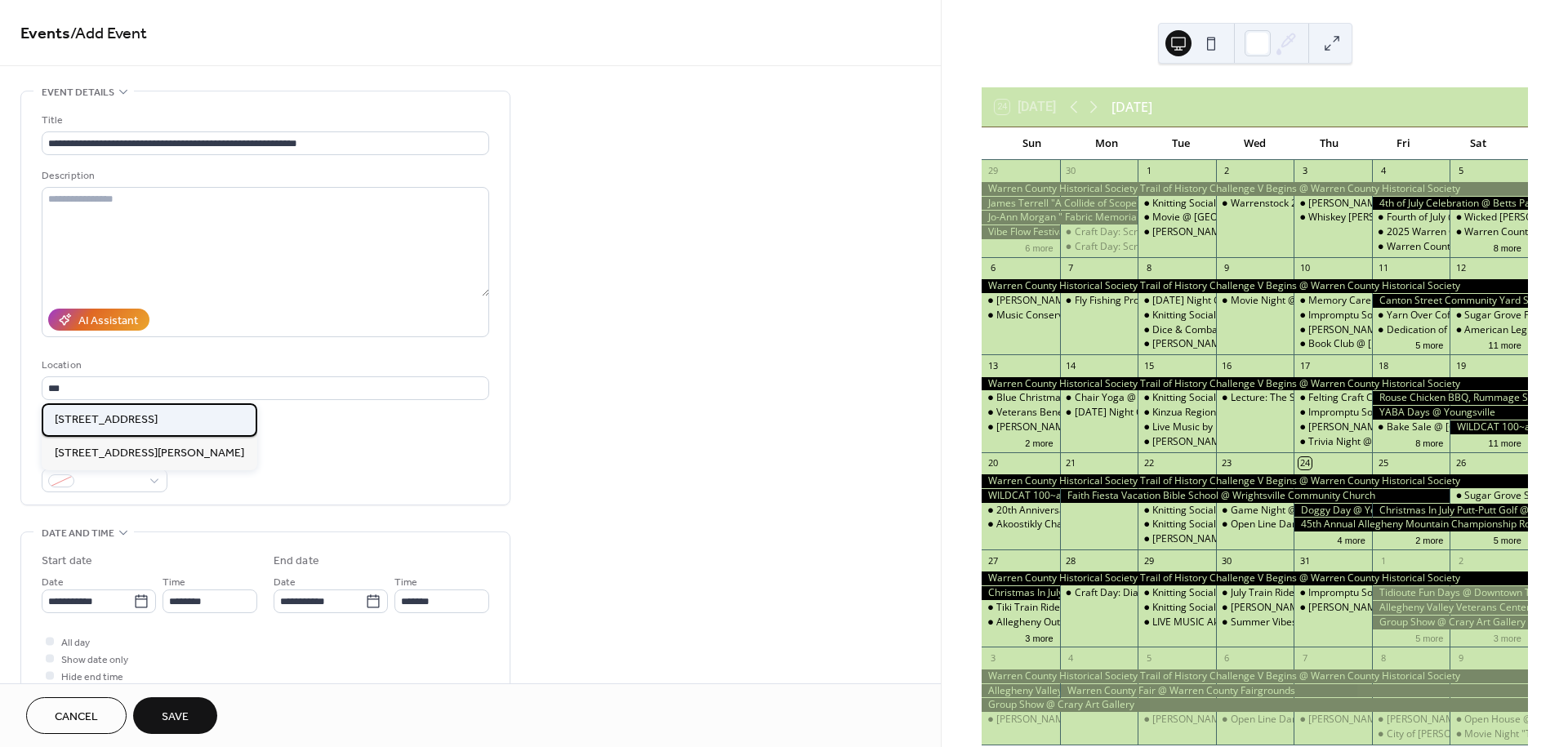click on "511 Market St. Warren PA." at bounding box center [106, 420] 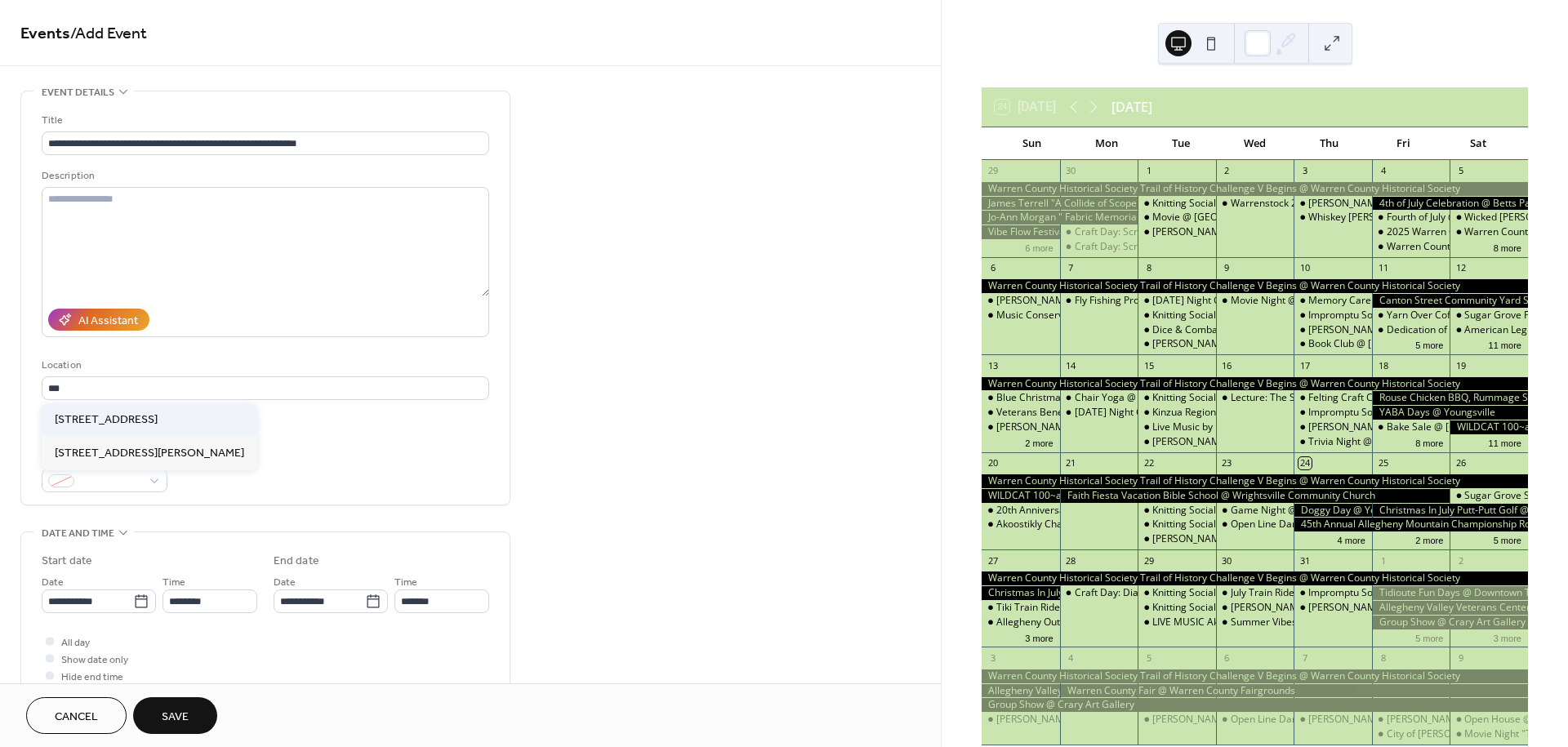 type on "**********" 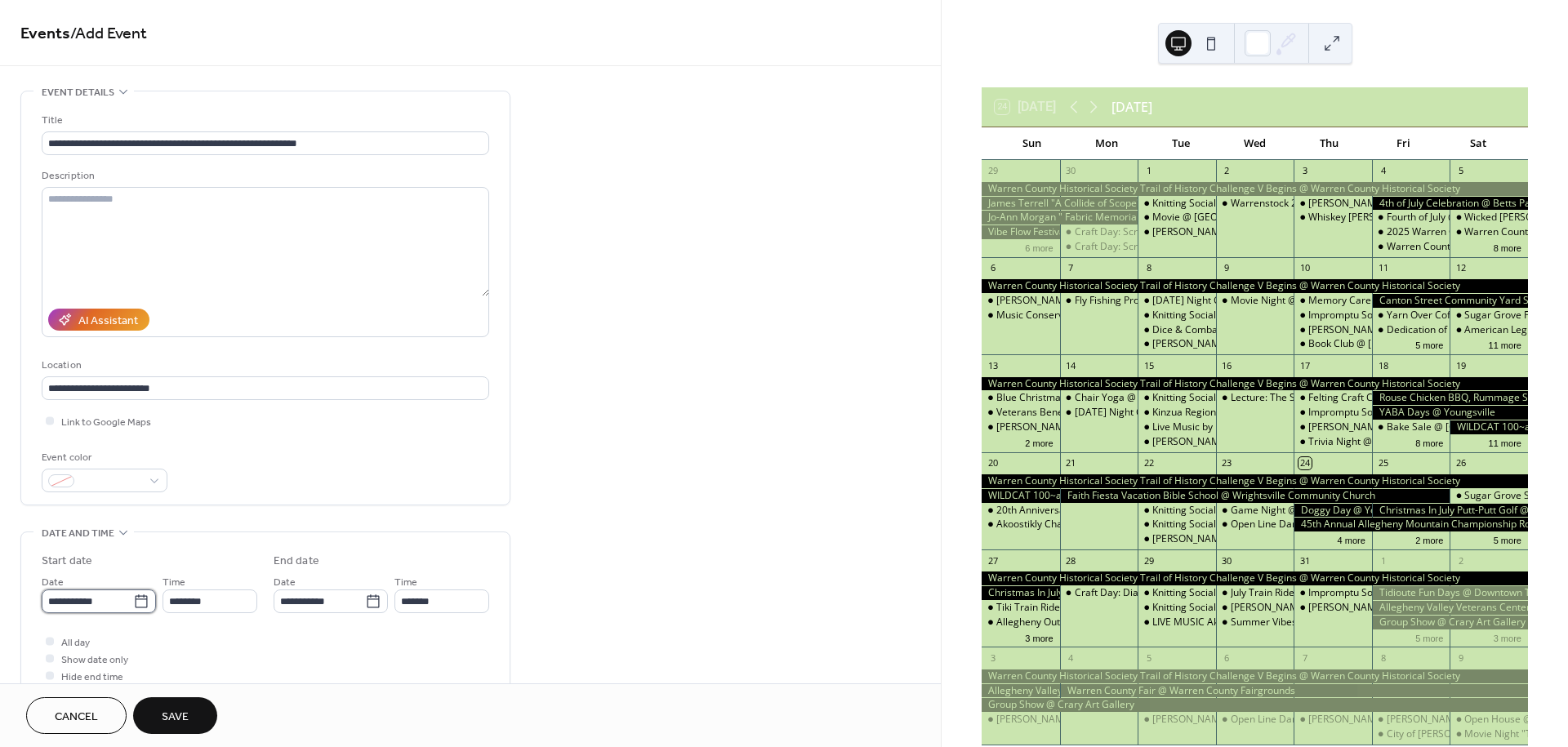 click on "**********" at bounding box center [87, 601] 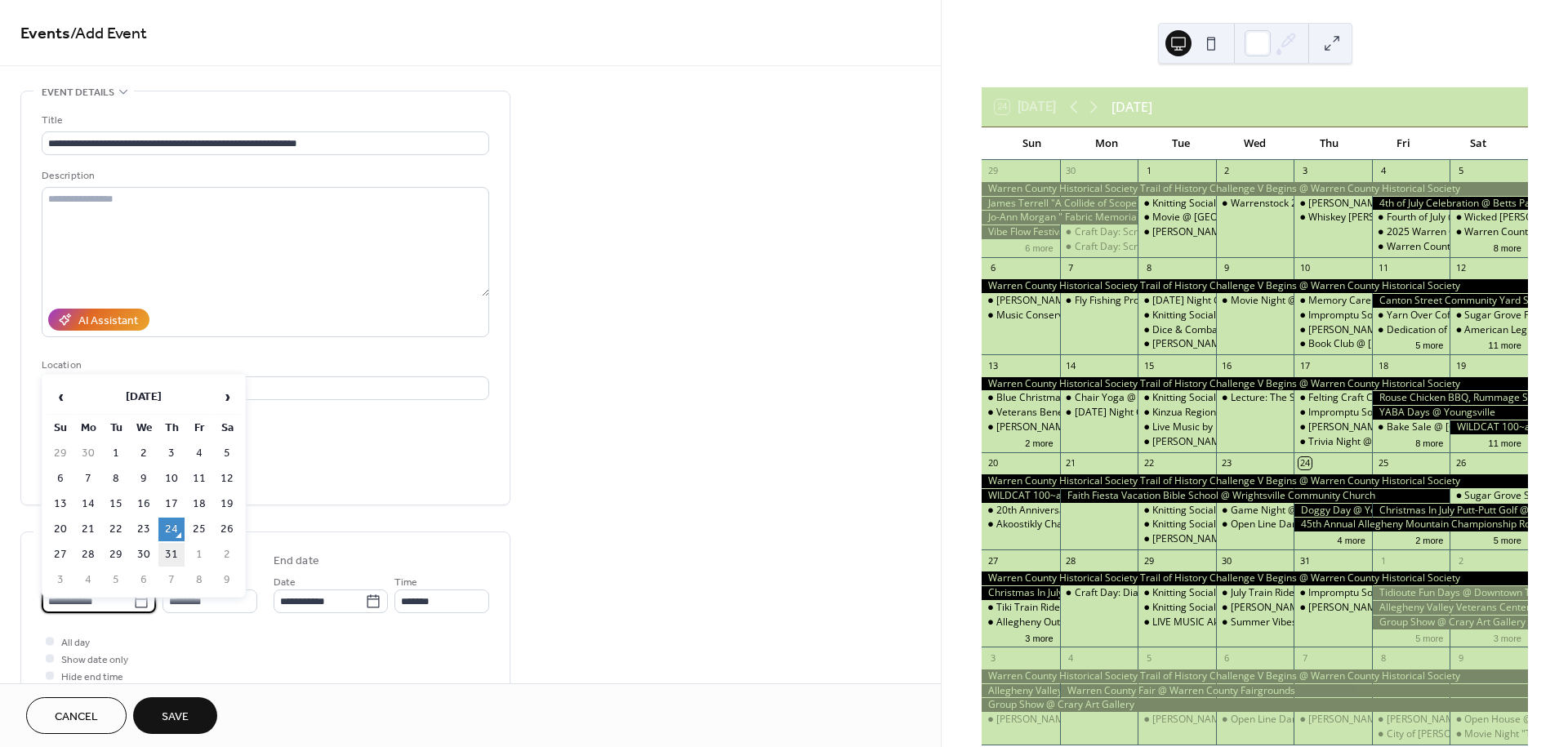 click on "31" at bounding box center [172, 554] 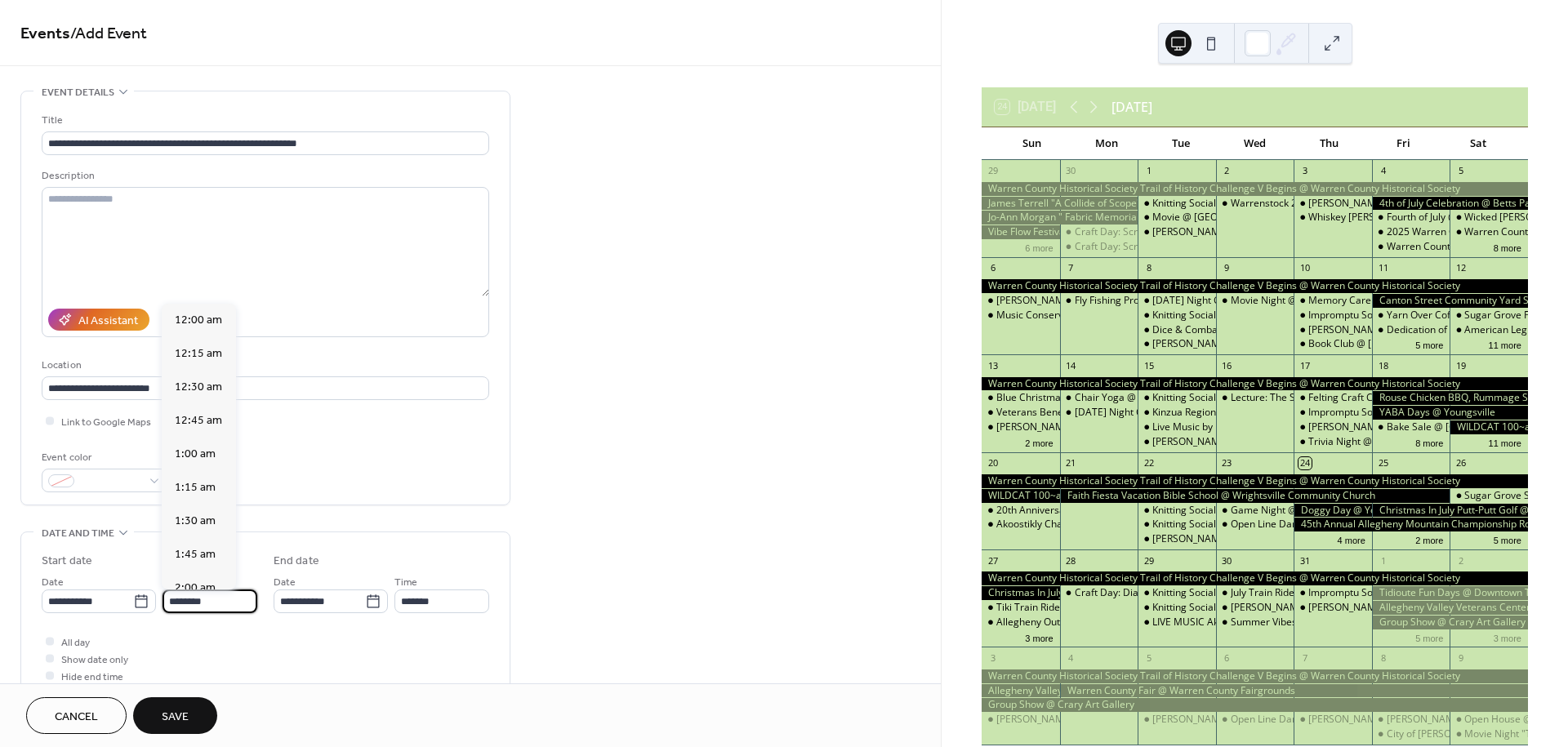 scroll, scrollTop: 1623, scrollLeft: 0, axis: vertical 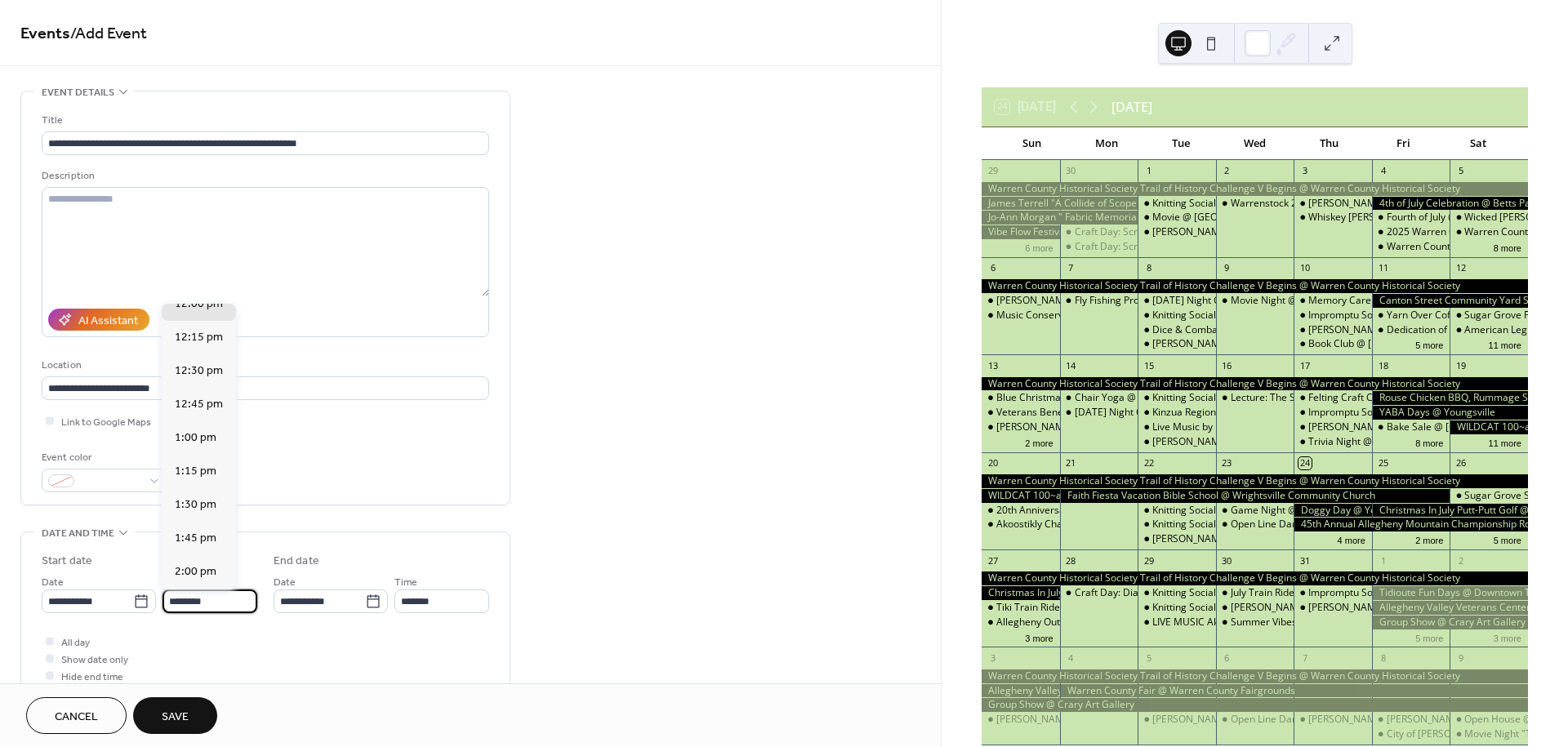 click on "********" at bounding box center [210, 601] 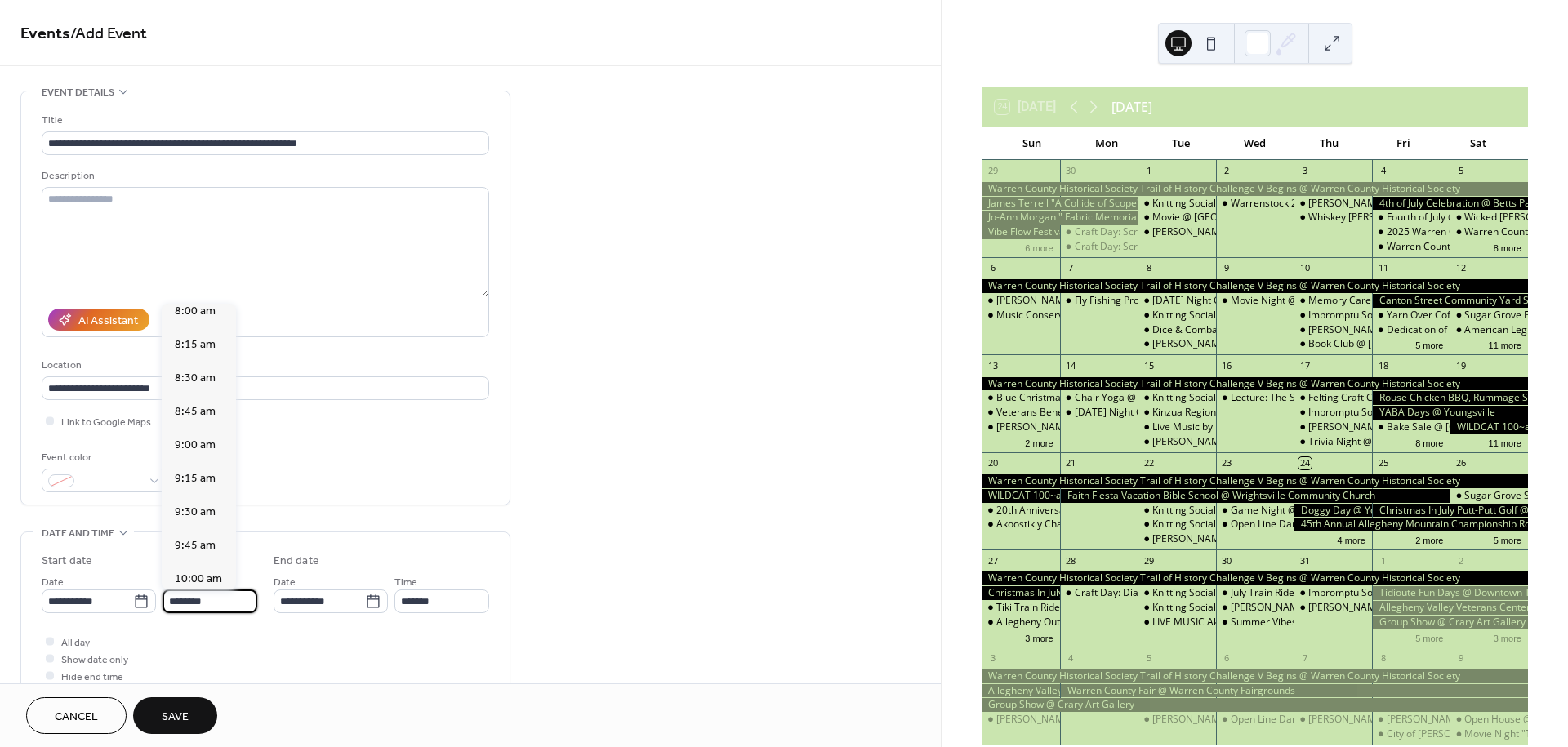scroll, scrollTop: 1079, scrollLeft: 0, axis: vertical 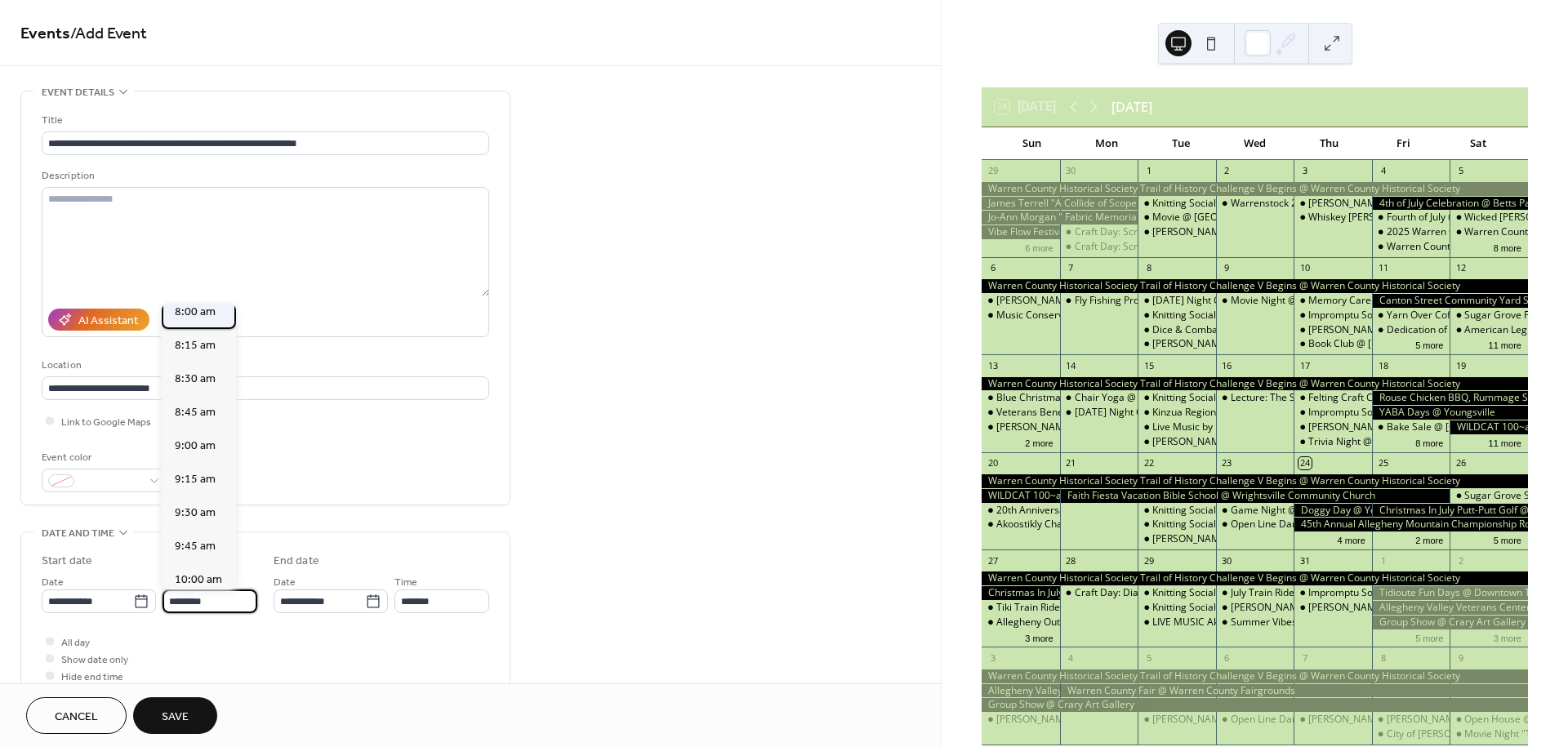 click on "8:00 am" at bounding box center [195, 312] 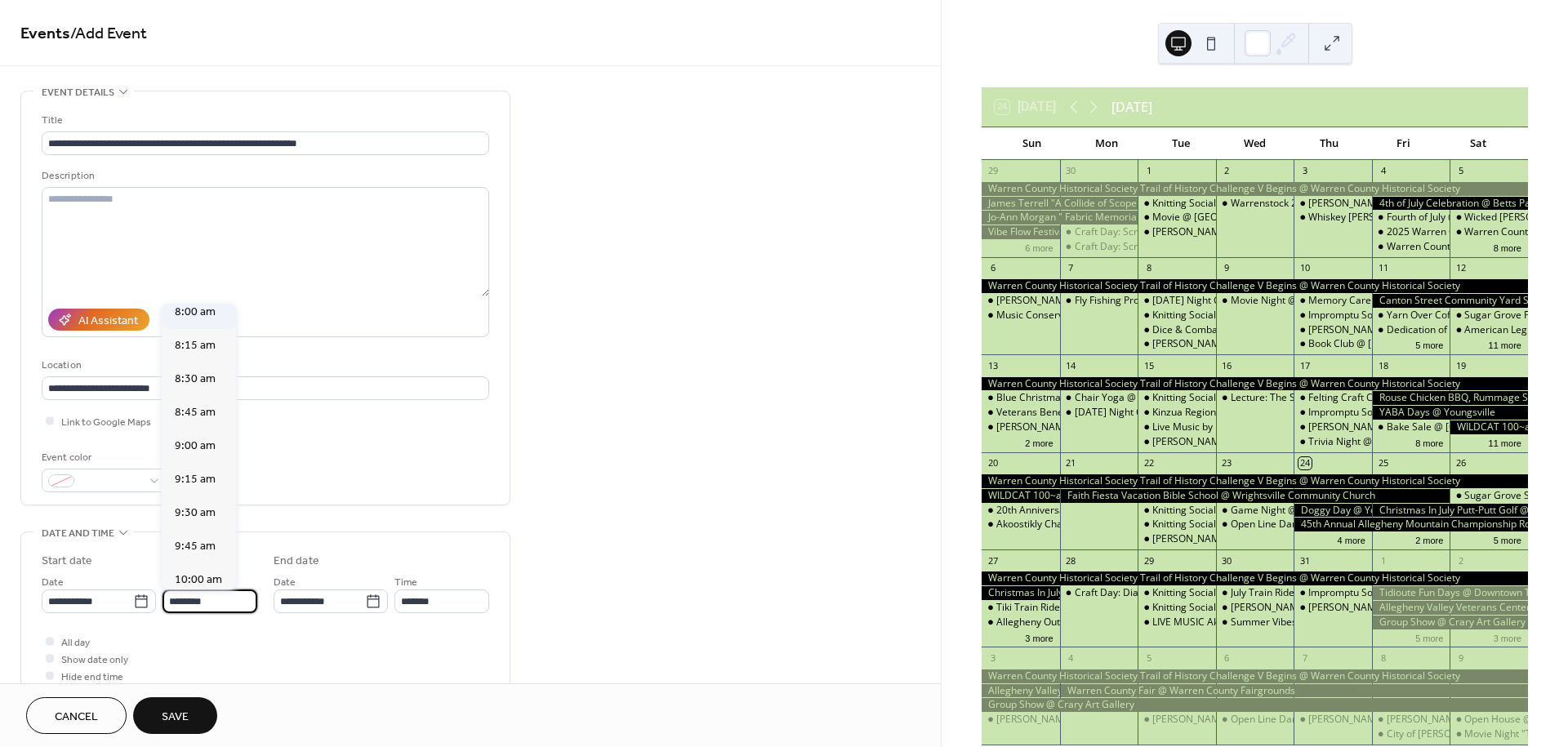 type on "*******" 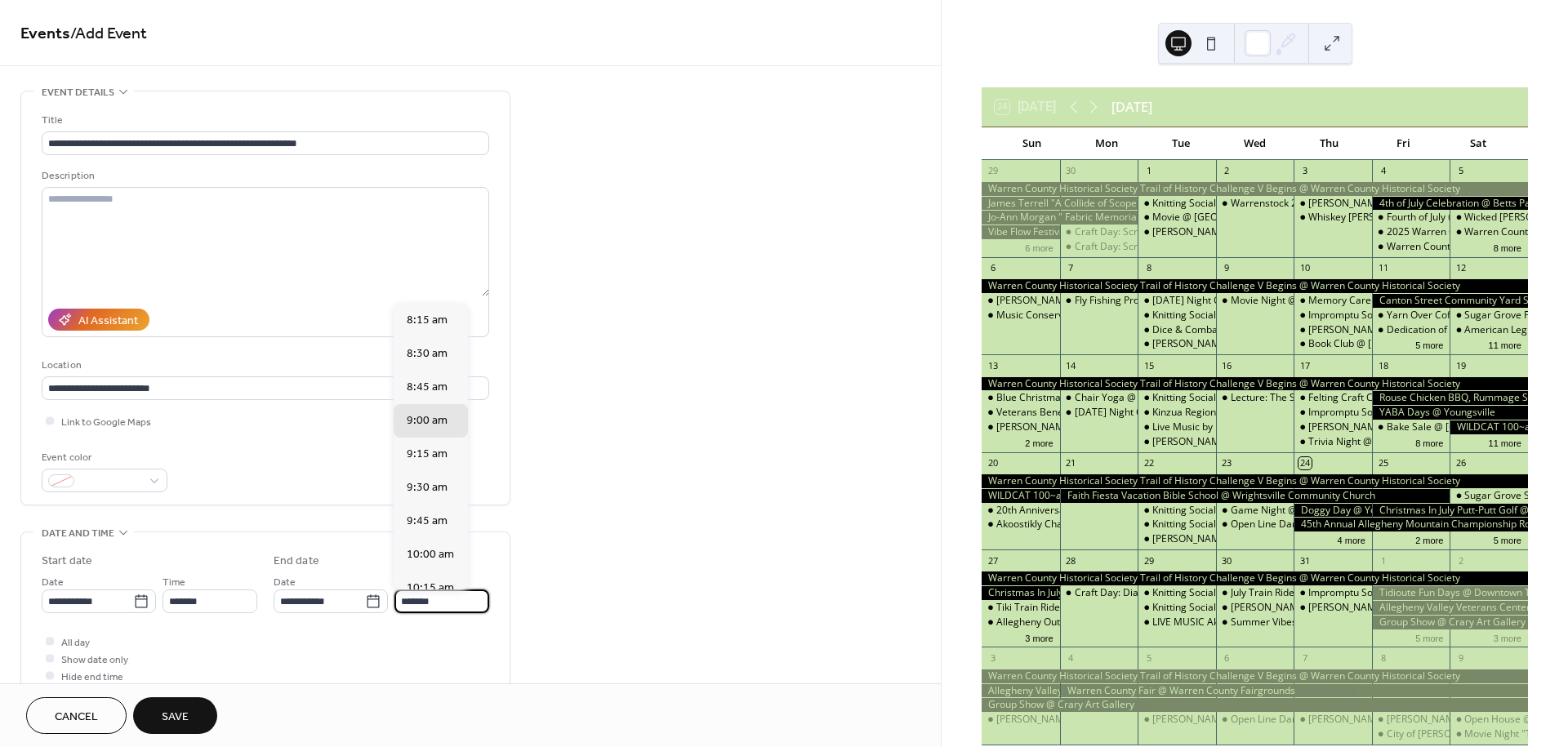 click on "*******" at bounding box center (442, 601) 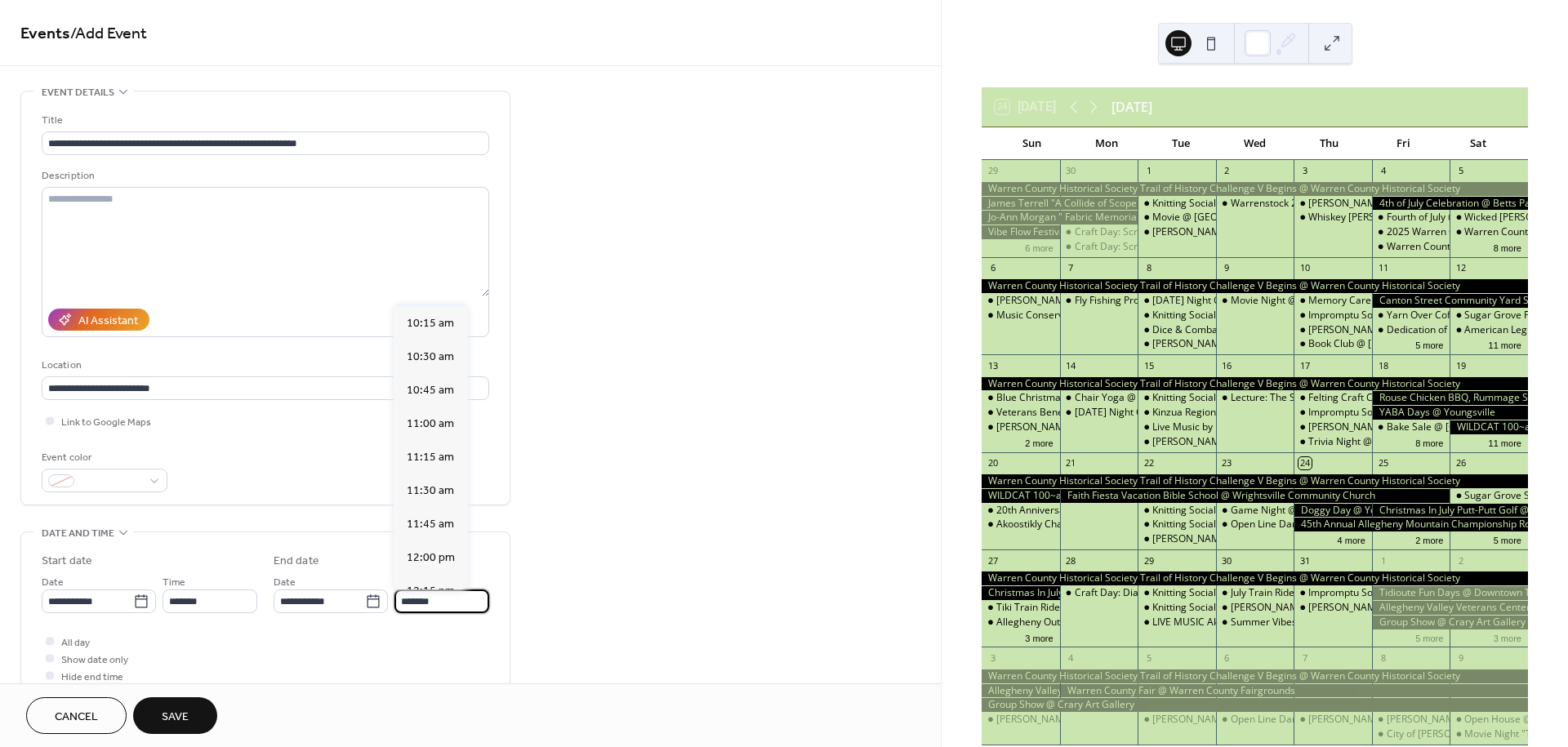 scroll, scrollTop: 272, scrollLeft: 0, axis: vertical 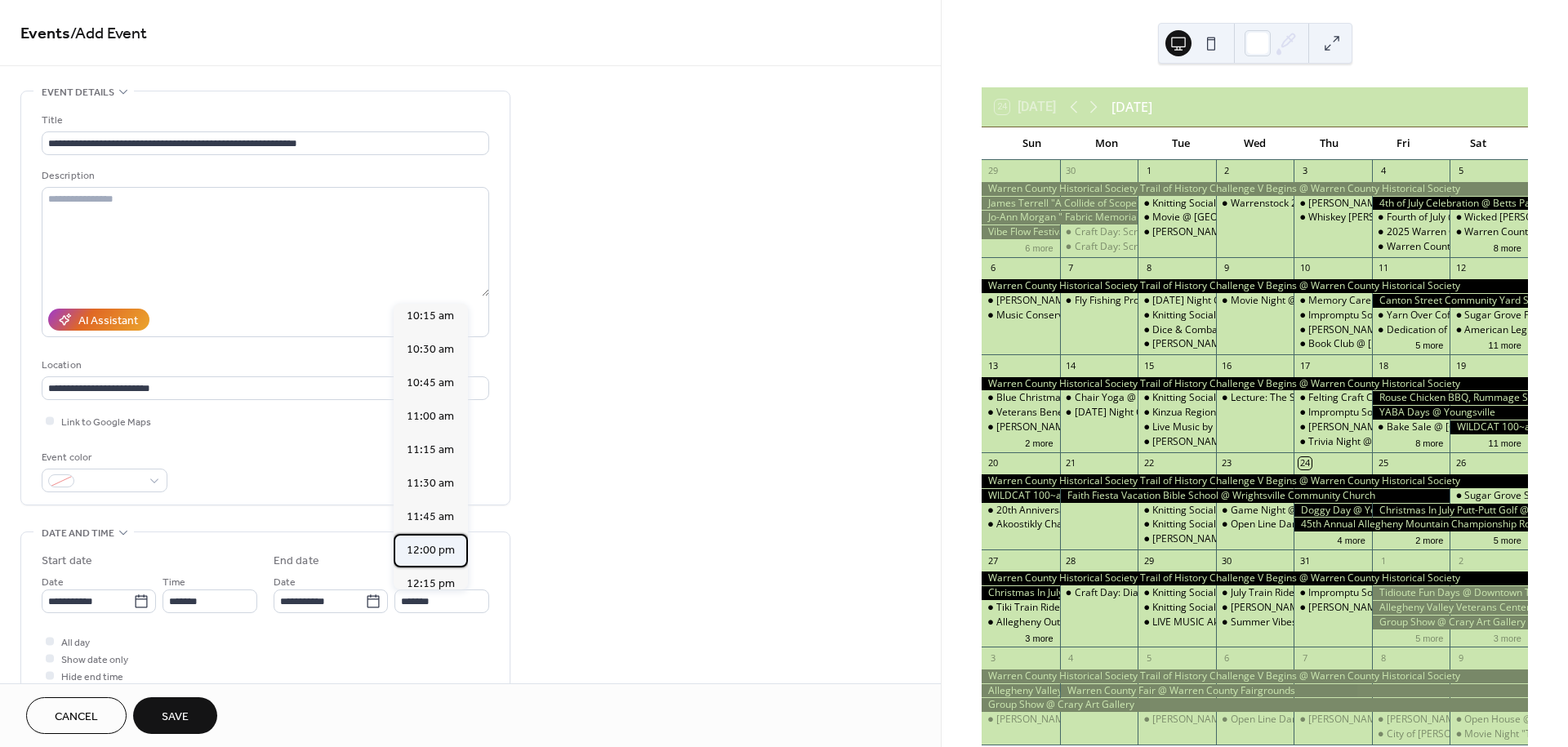 click on "12:00 pm" at bounding box center [430, 550] 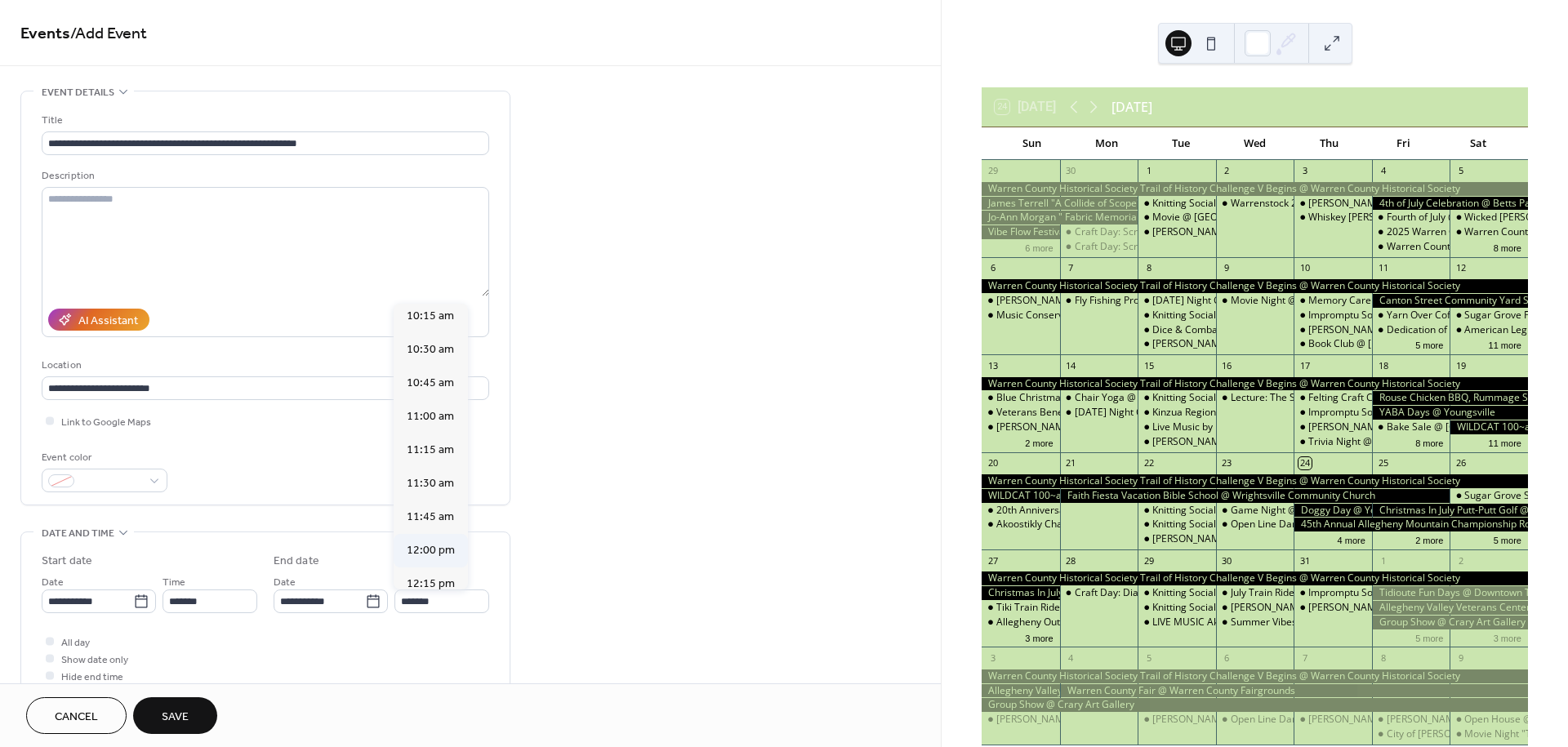 type on "********" 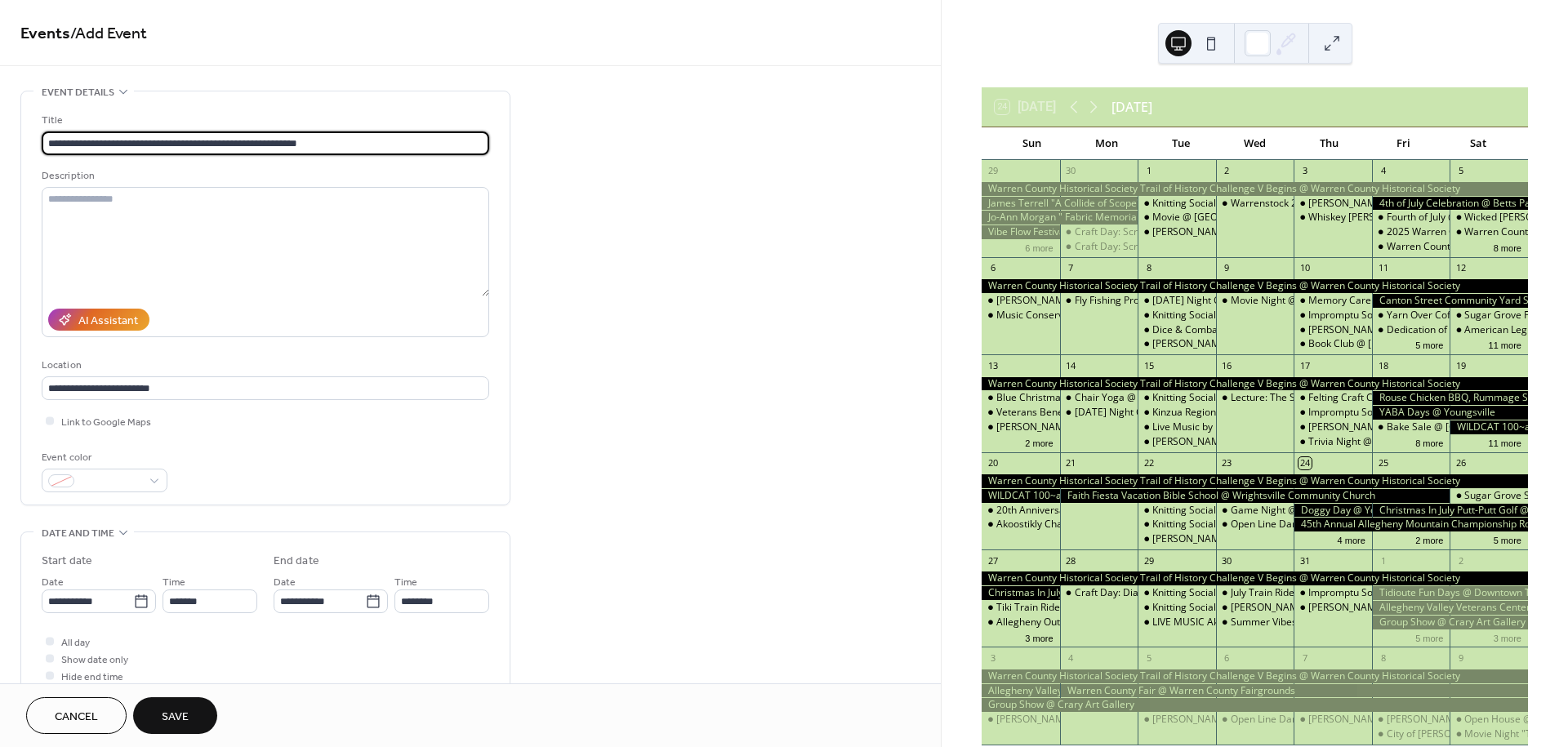 drag, startPoint x: 322, startPoint y: 140, endPoint x: 11, endPoint y: 142, distance: 311.00643 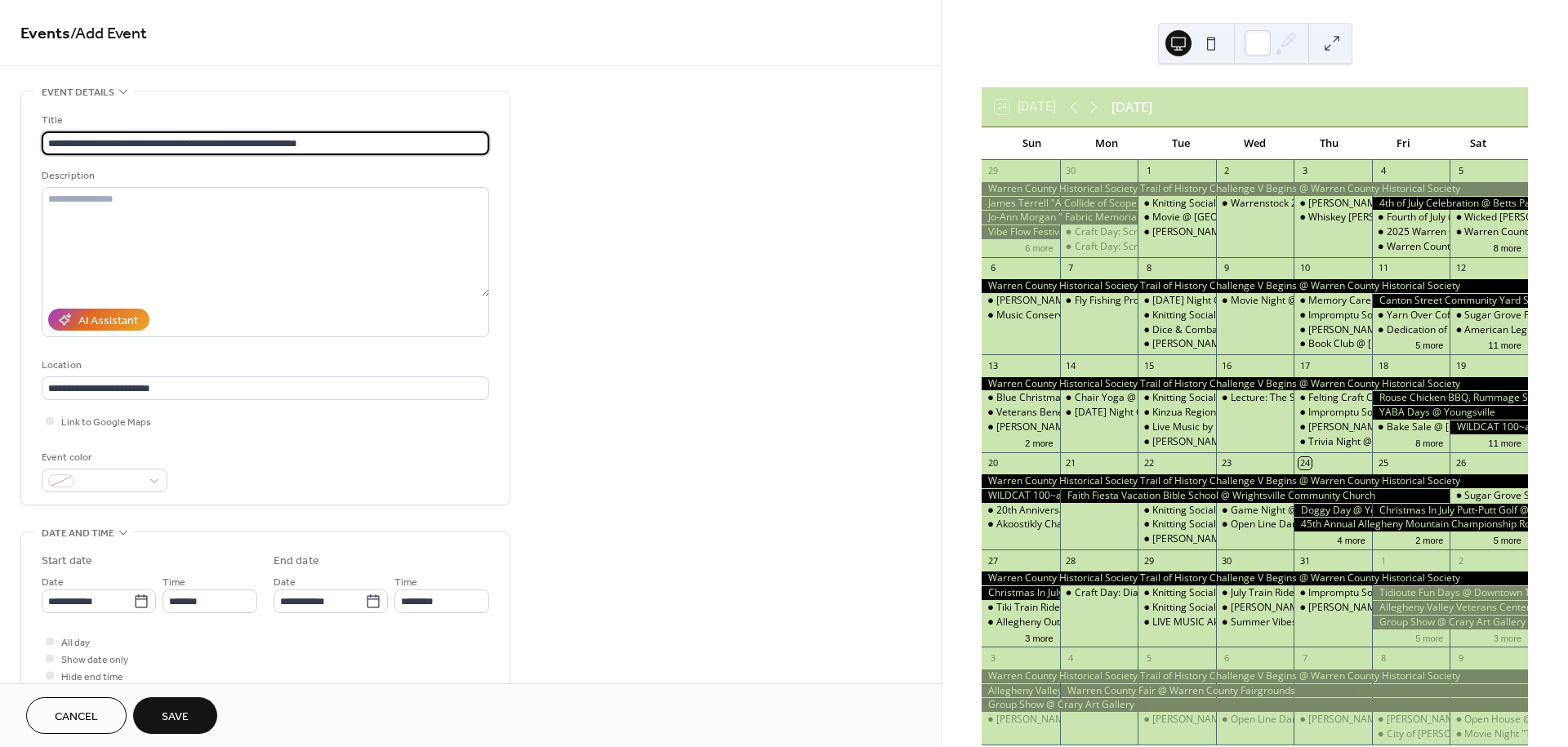 click on "**********" at bounding box center [470, 588] 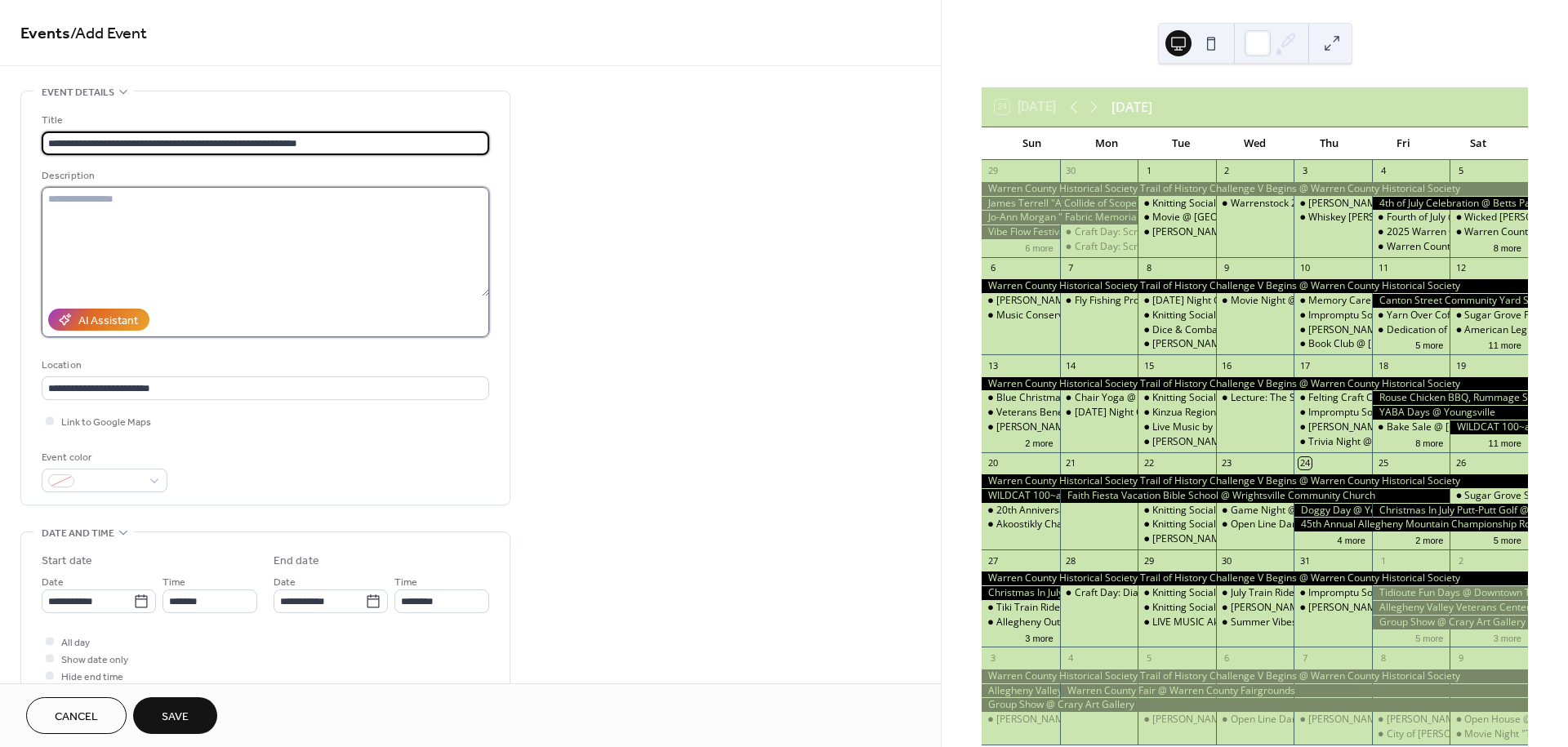 click at bounding box center (265, 242) 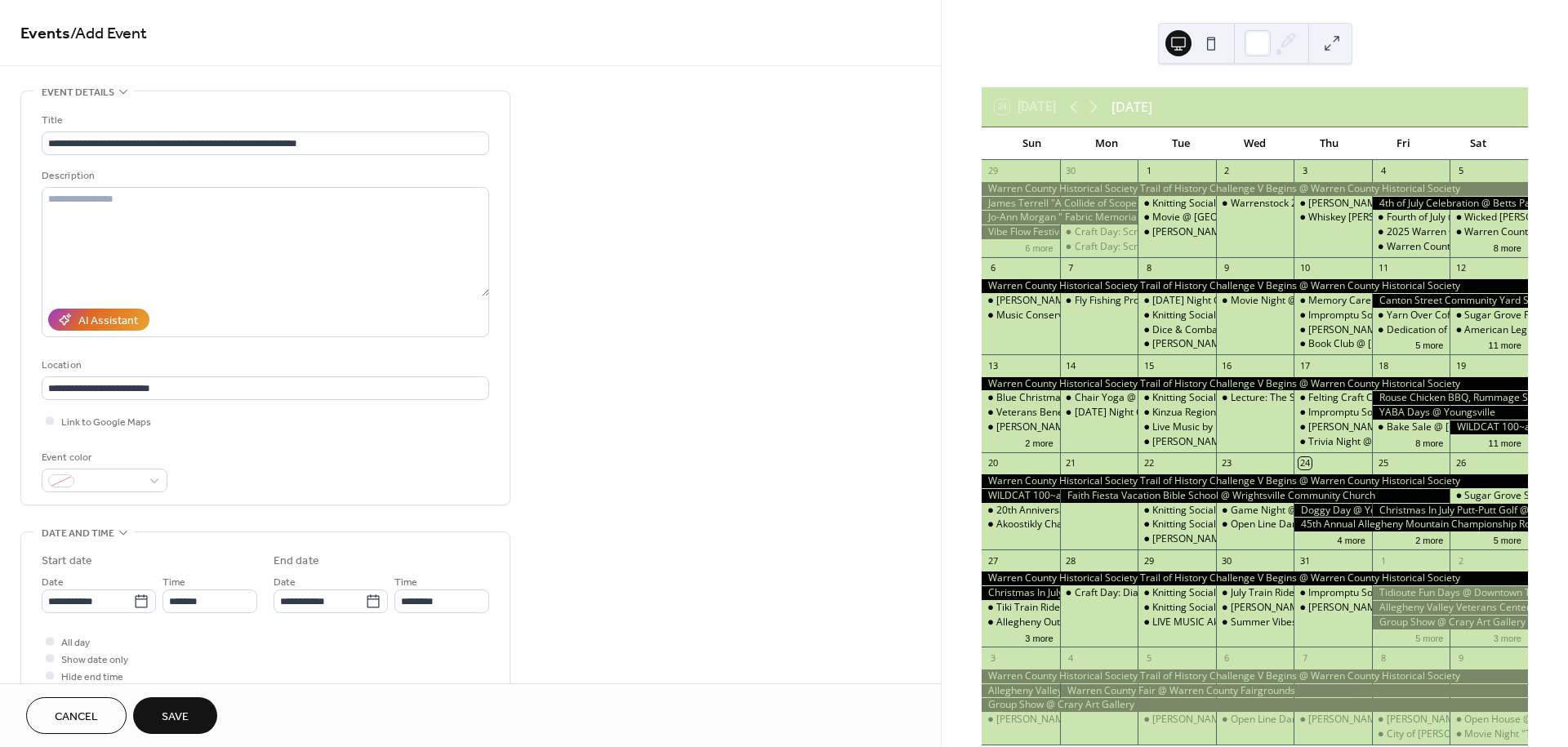 click on "Save" at bounding box center (175, 717) 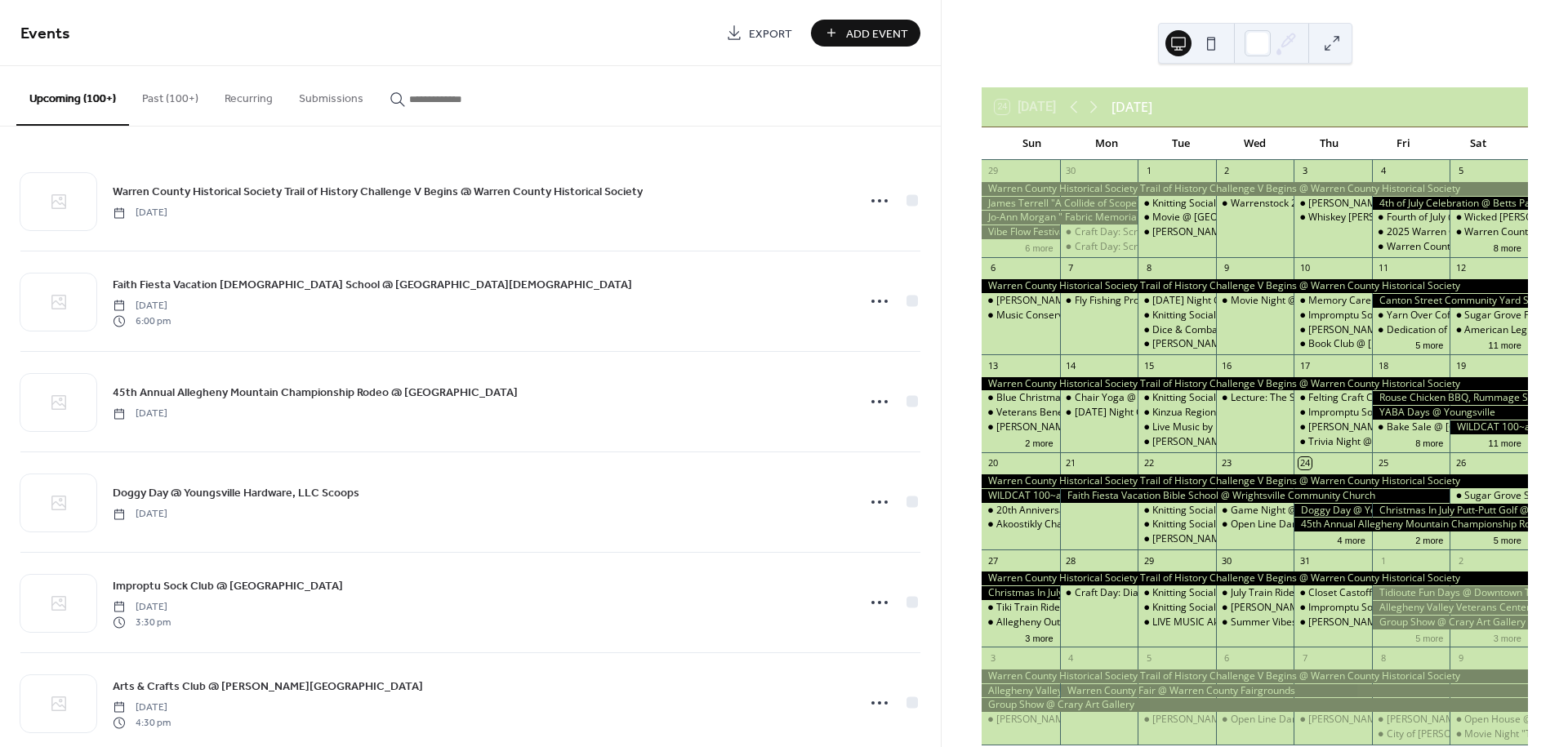 click on "Add Event" at bounding box center (877, 33) 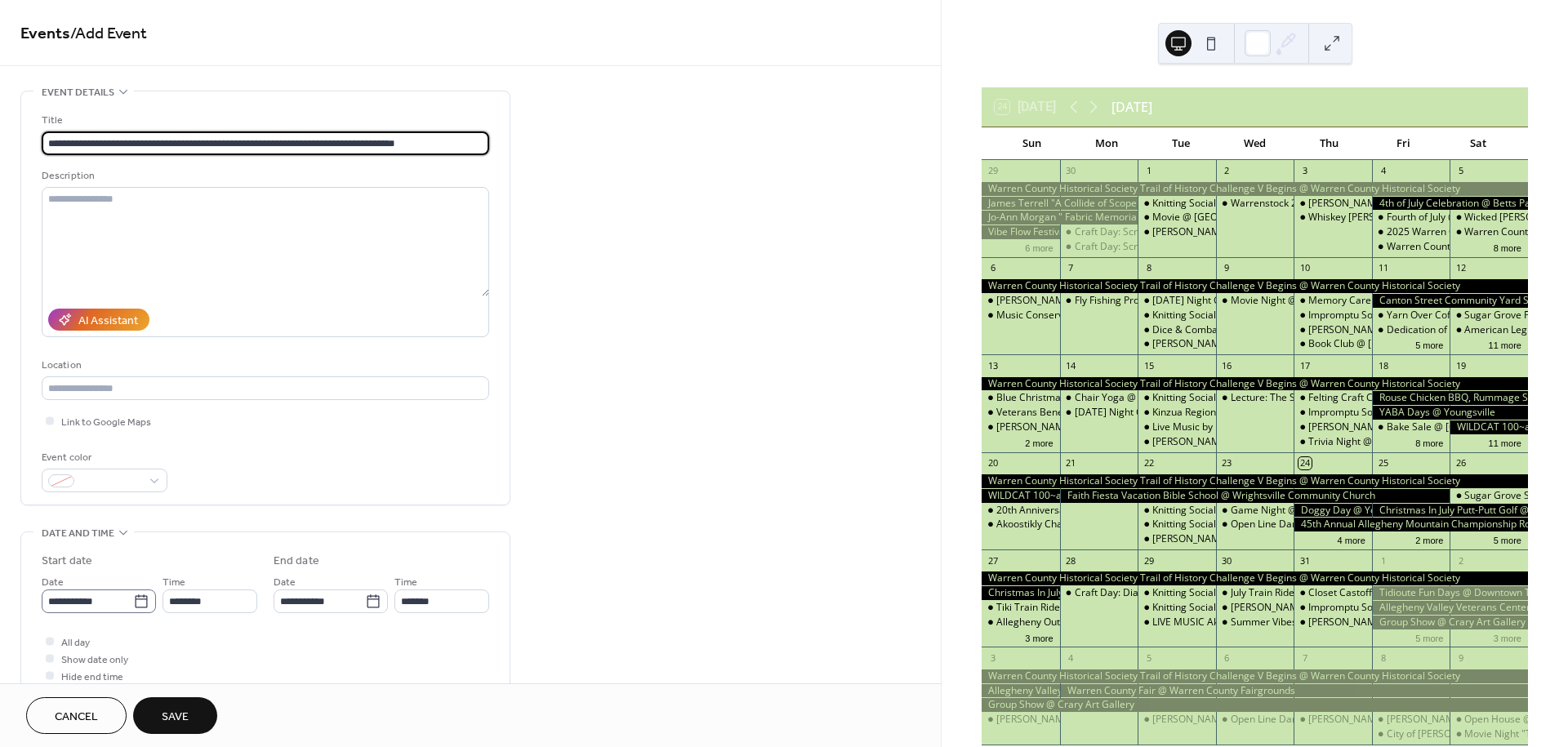 type on "**********" 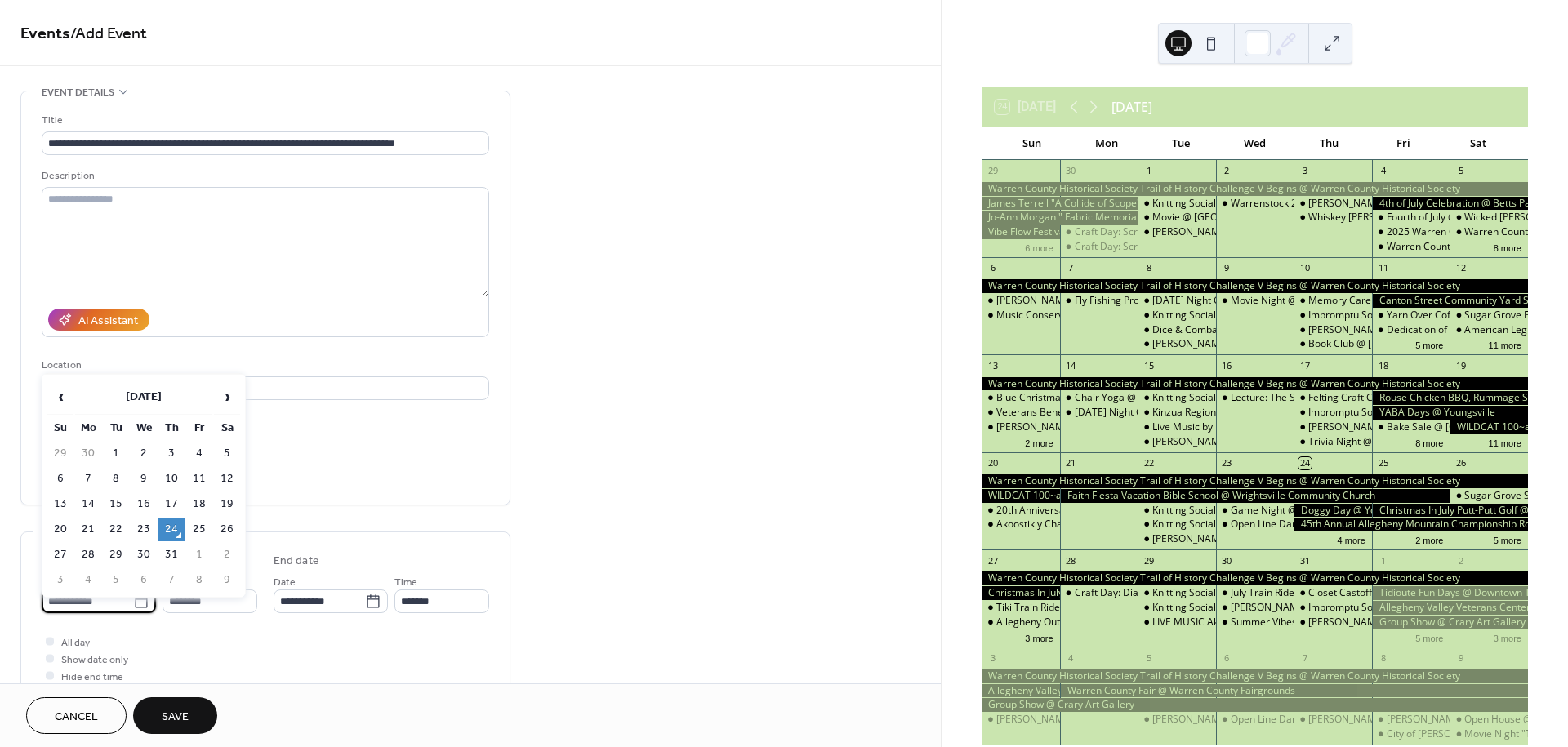 click on "**********" at bounding box center (87, 601) 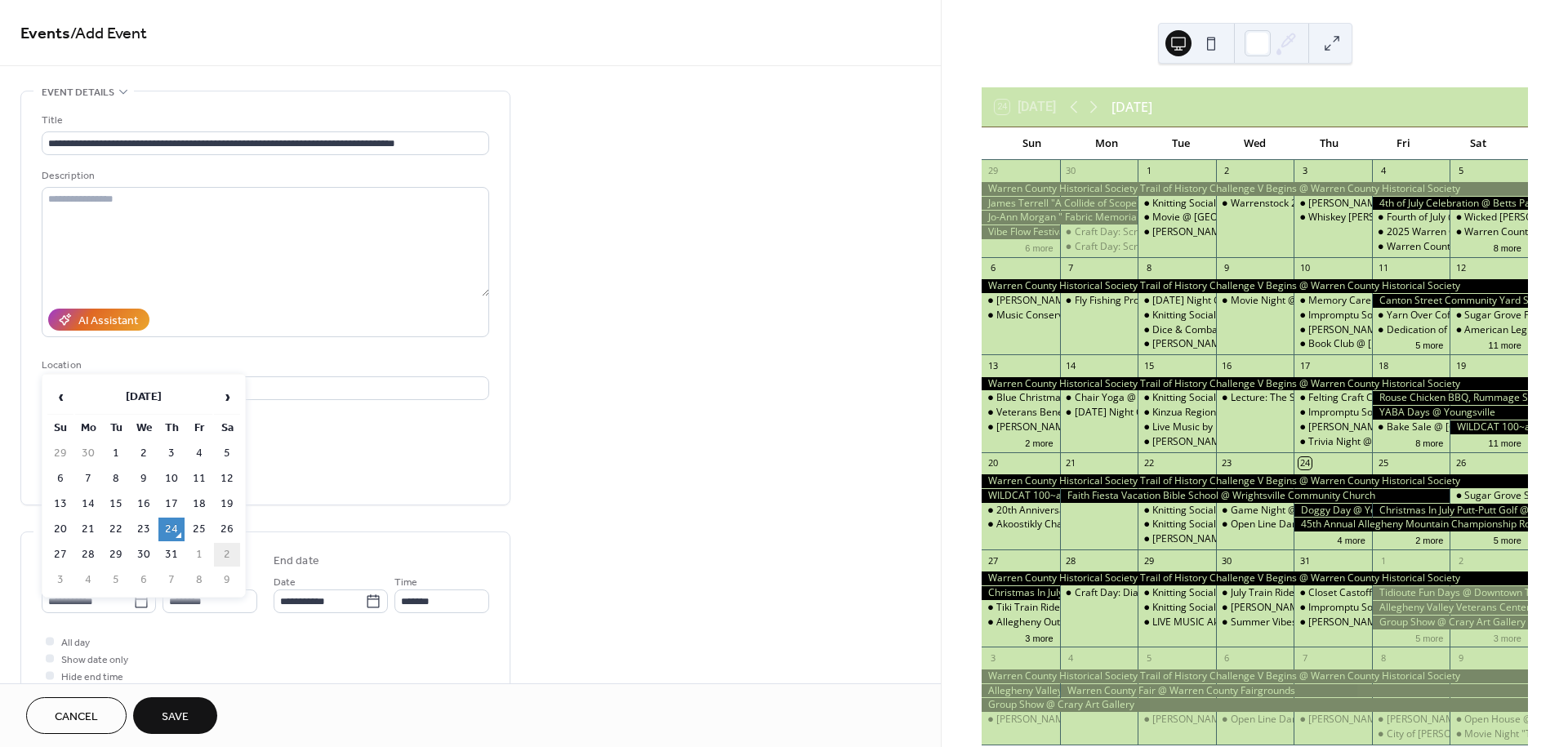 click on "2" at bounding box center [227, 554] 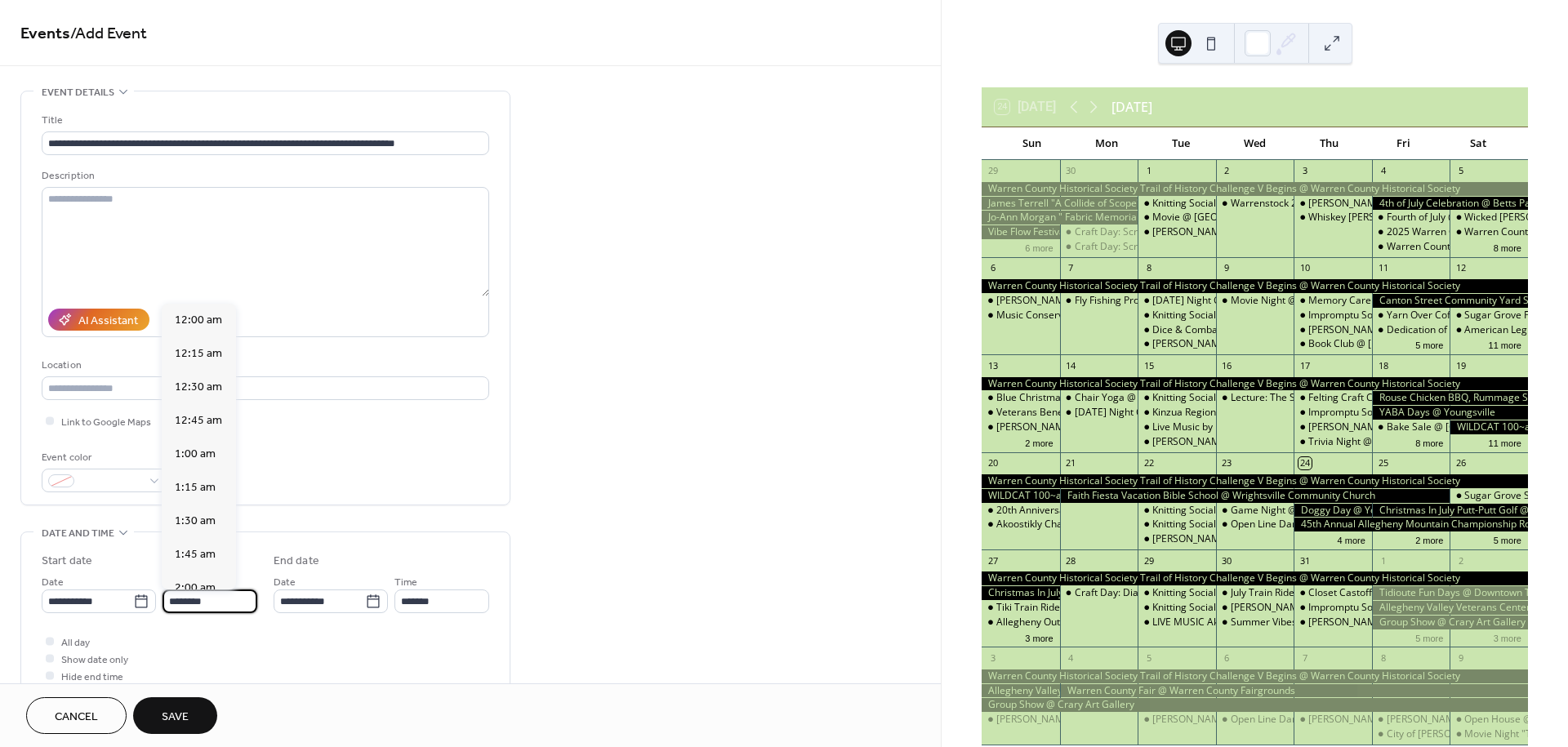 scroll, scrollTop: 1623, scrollLeft: 0, axis: vertical 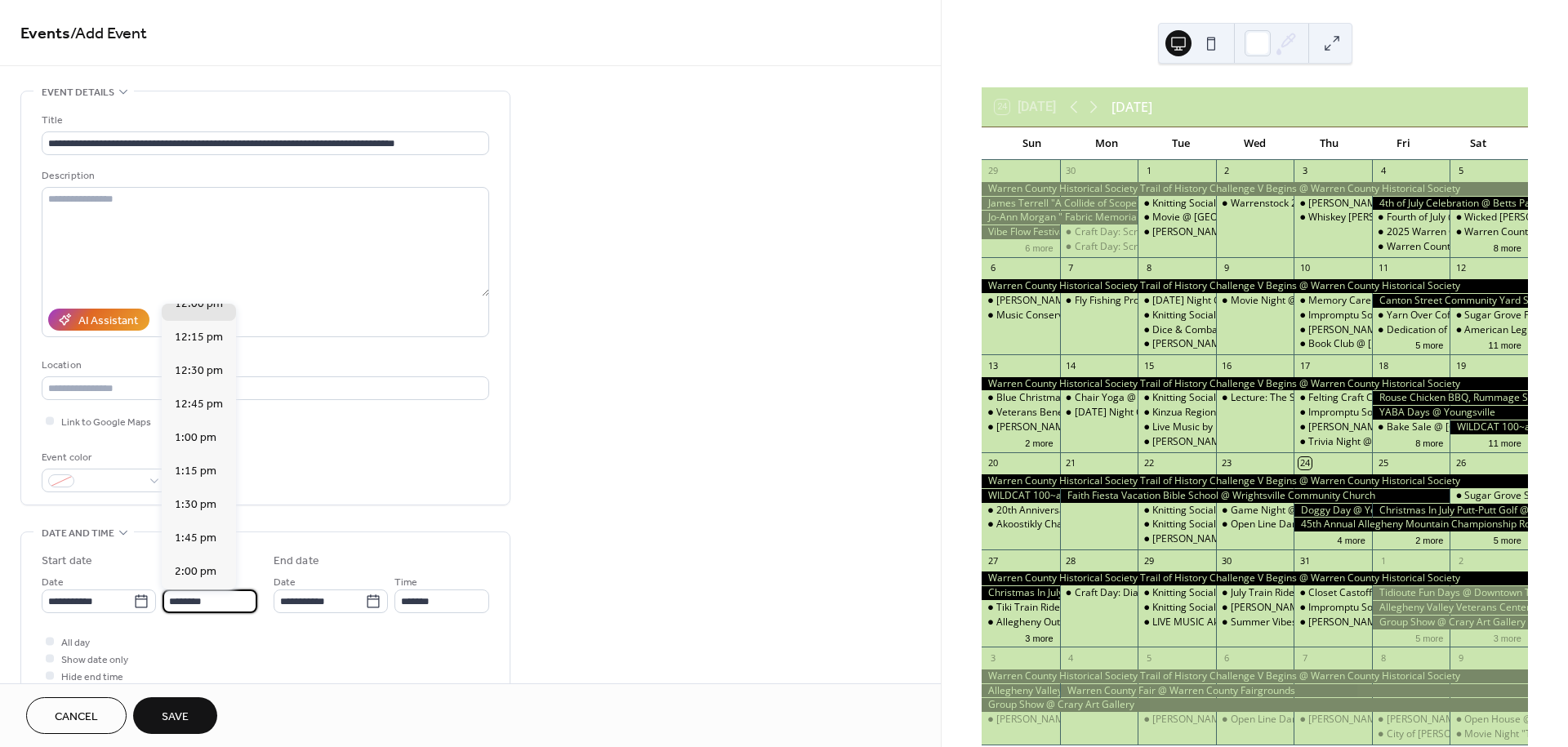click on "********" at bounding box center [210, 601] 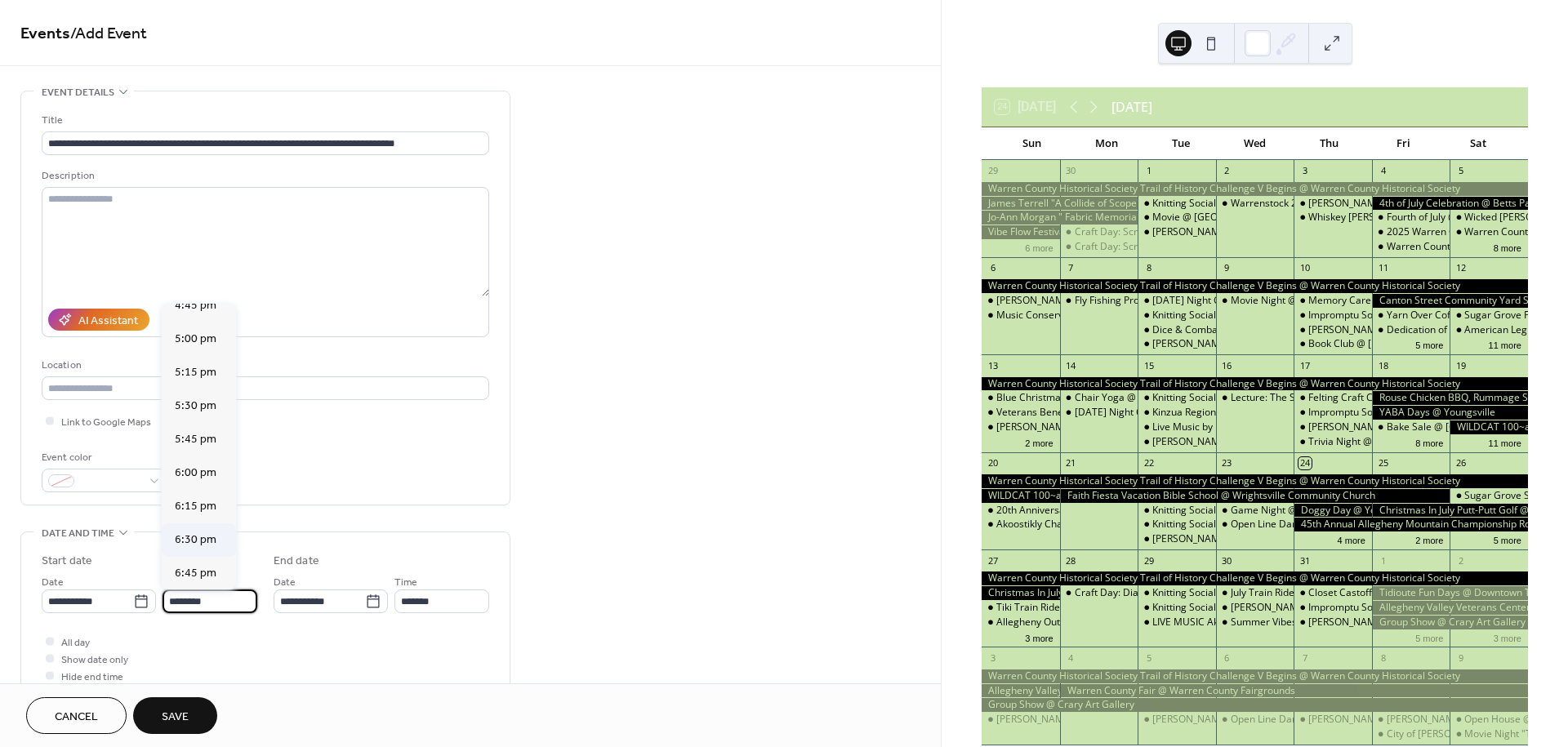 scroll, scrollTop: 2258, scrollLeft: 0, axis: vertical 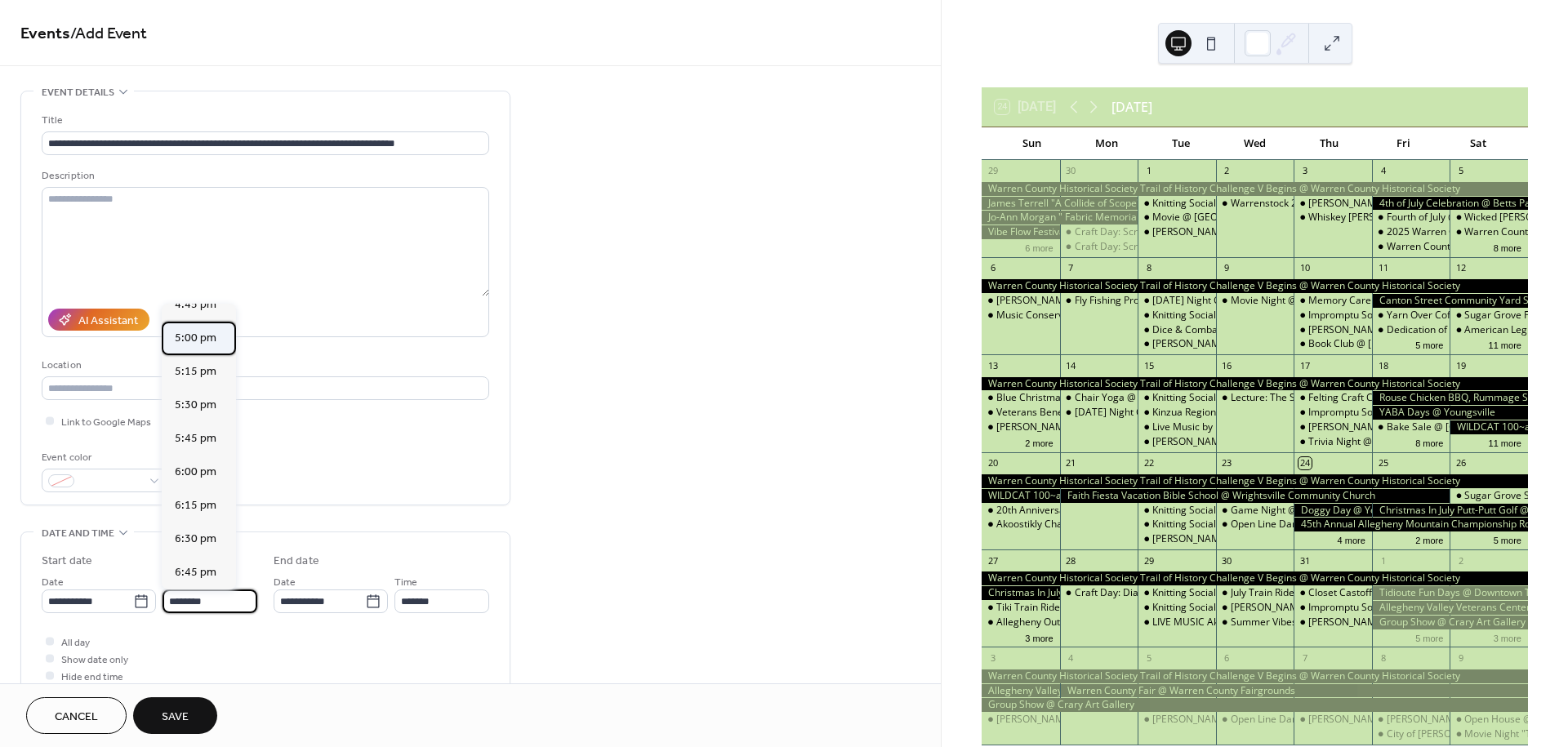 click on "5:00 pm" at bounding box center [195, 338] 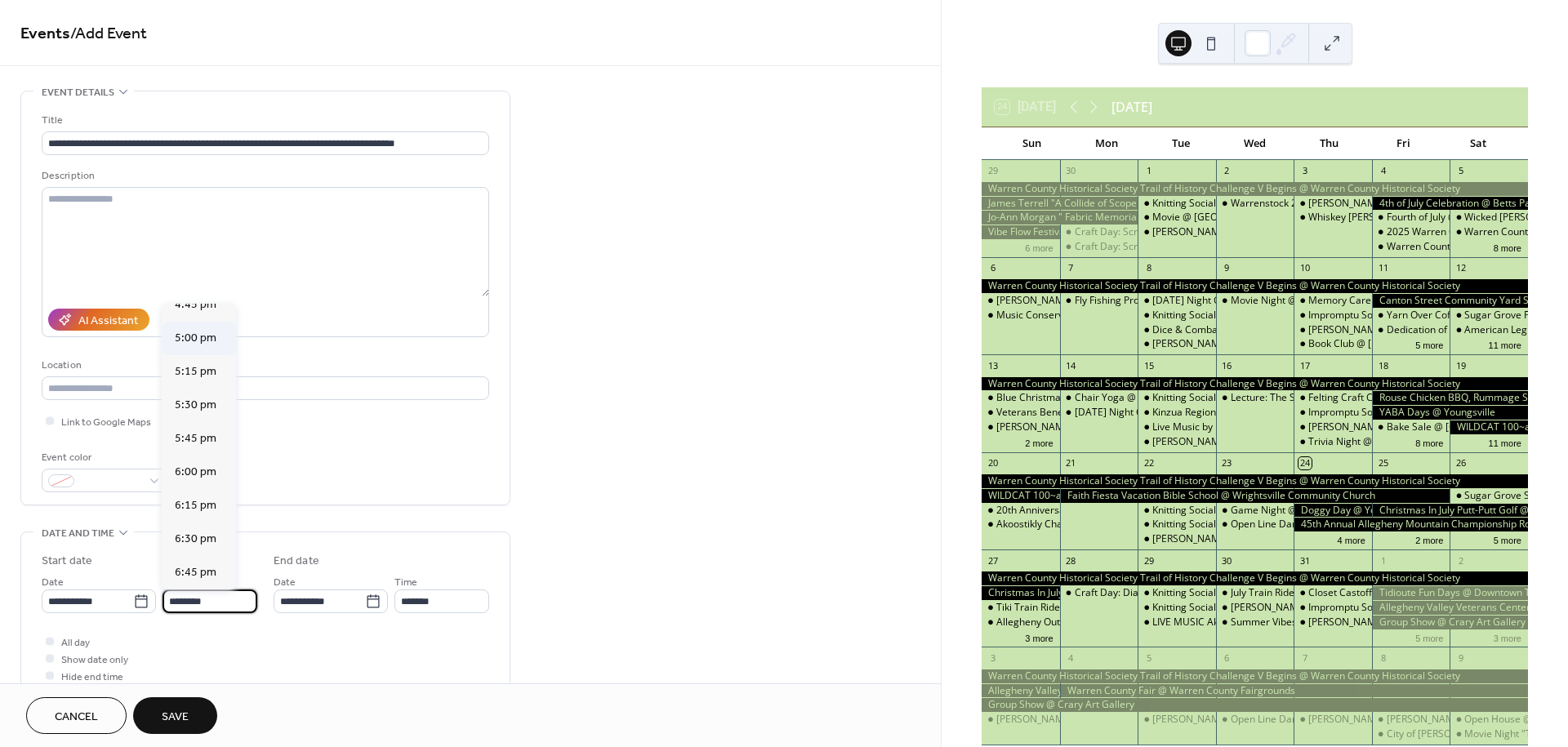 type on "*******" 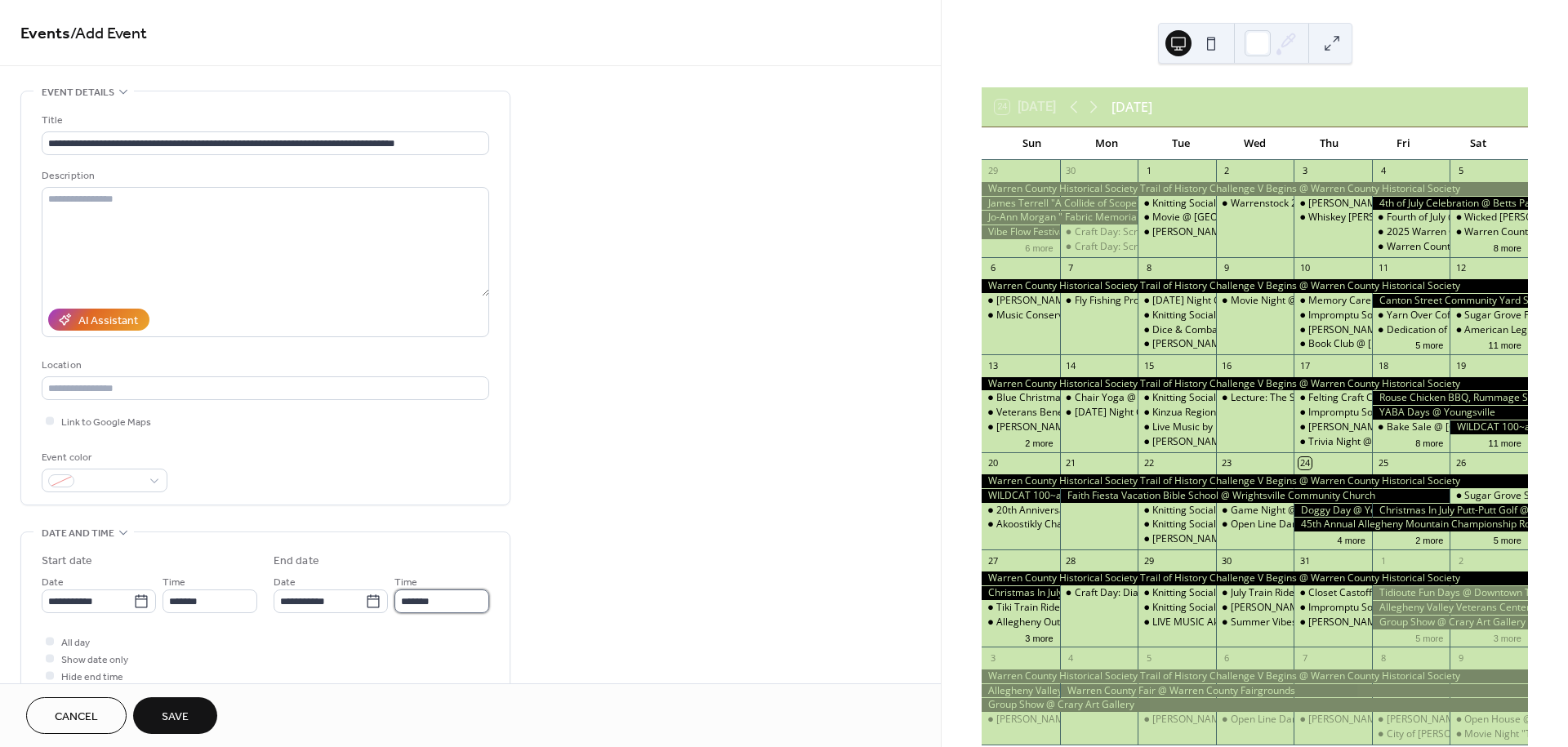 click on "*******" at bounding box center (442, 601) 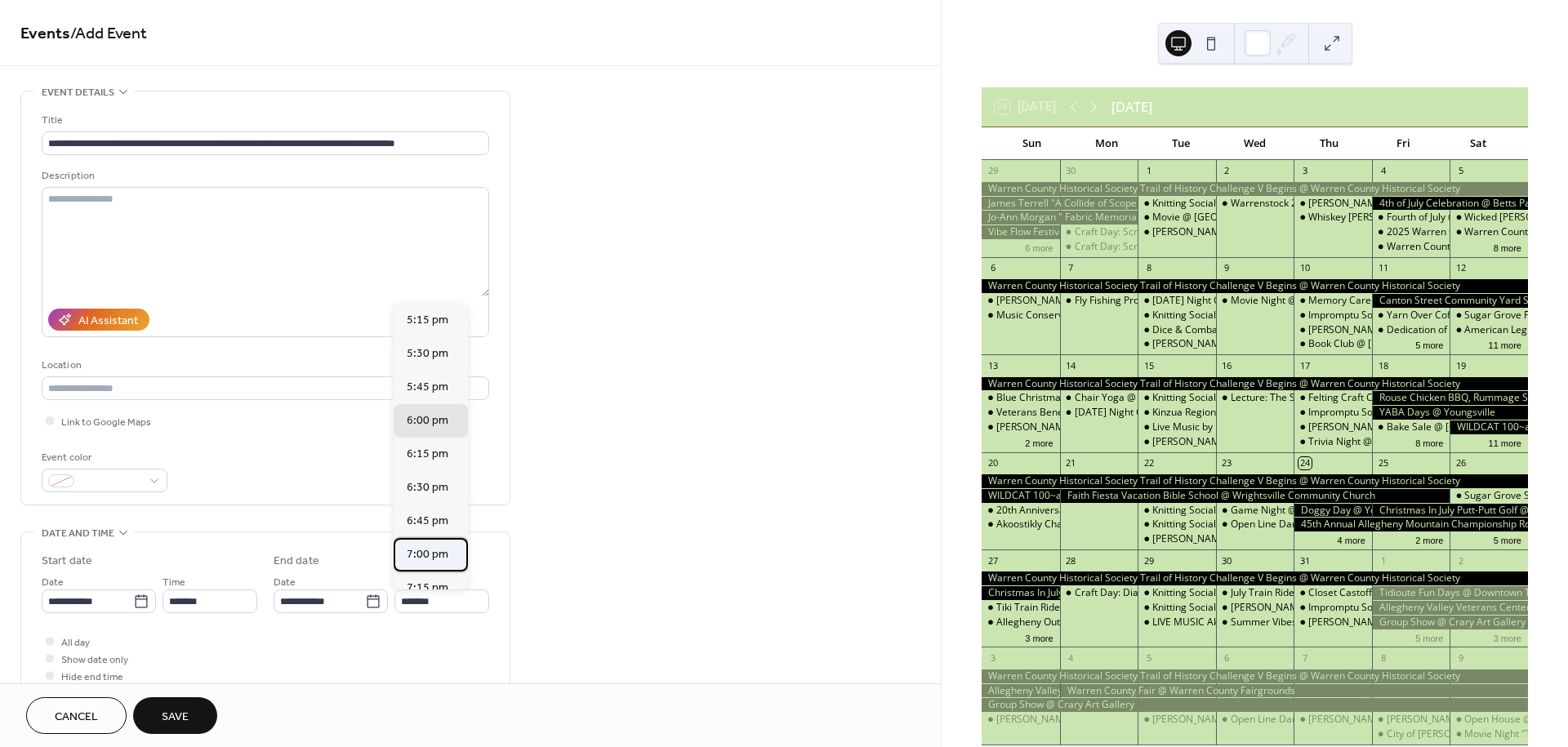 click on "7:00 pm" at bounding box center [427, 554] 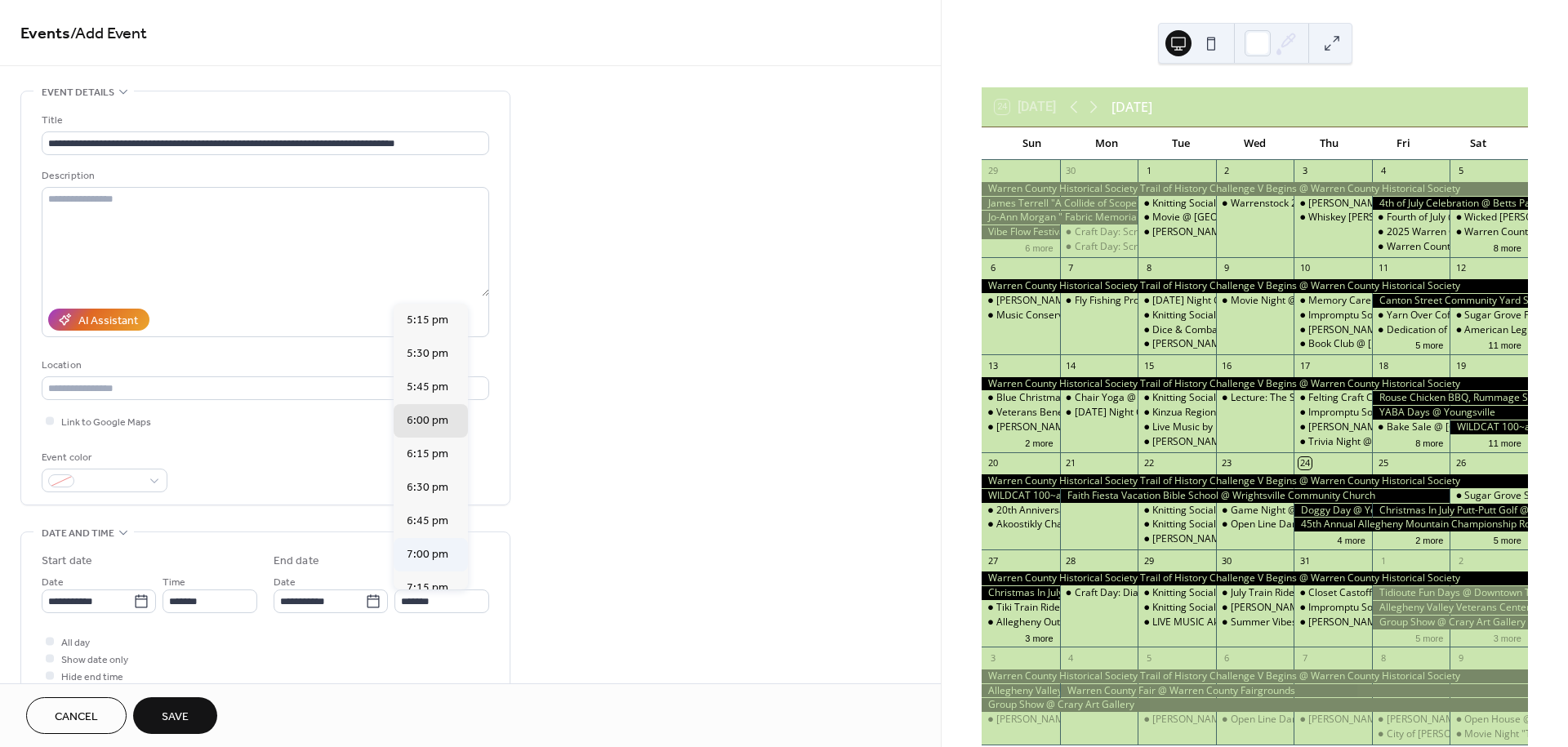 type on "*******" 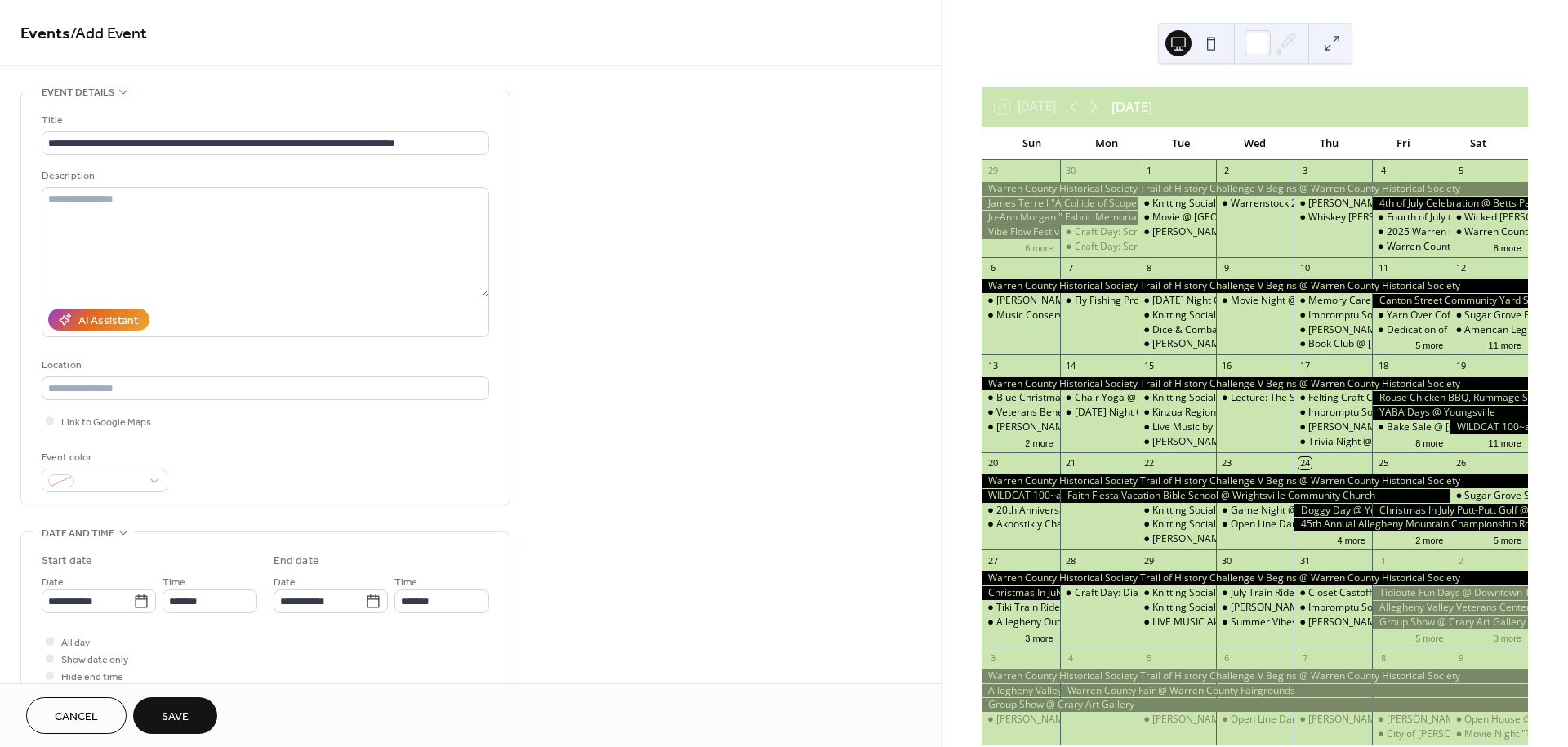 click on "Save" at bounding box center (175, 717) 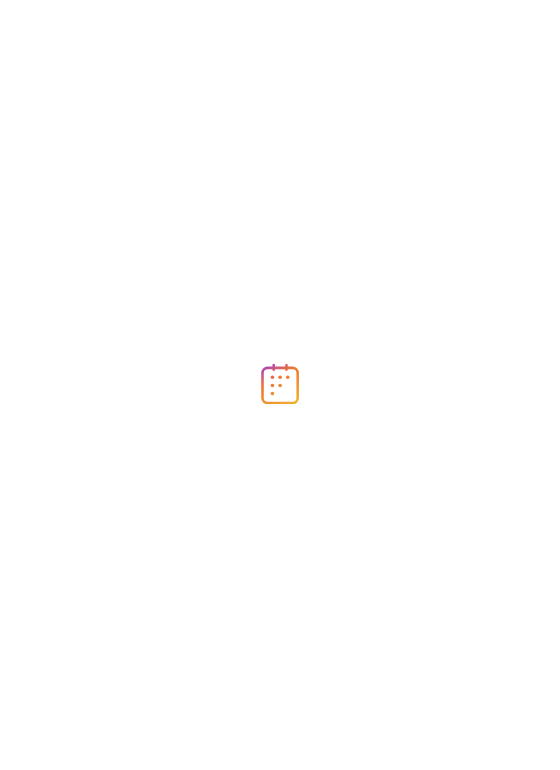 scroll, scrollTop: 0, scrollLeft: 0, axis: both 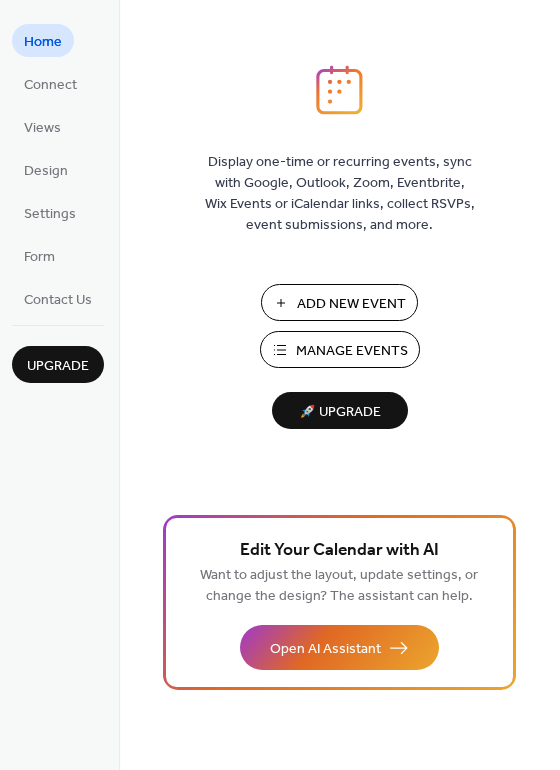 click on "Manage Events" at bounding box center [352, 351] 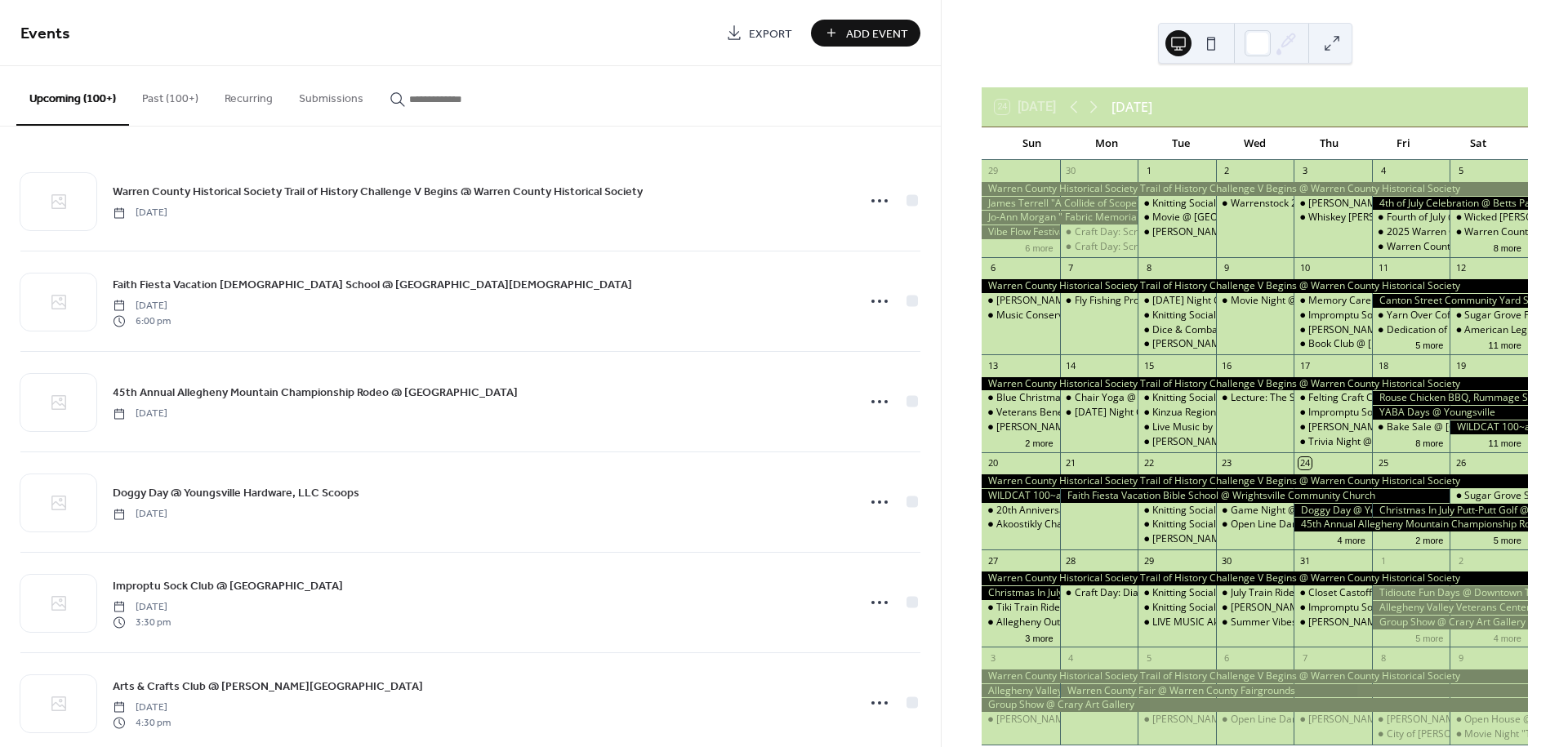 scroll, scrollTop: 0, scrollLeft: 0, axis: both 